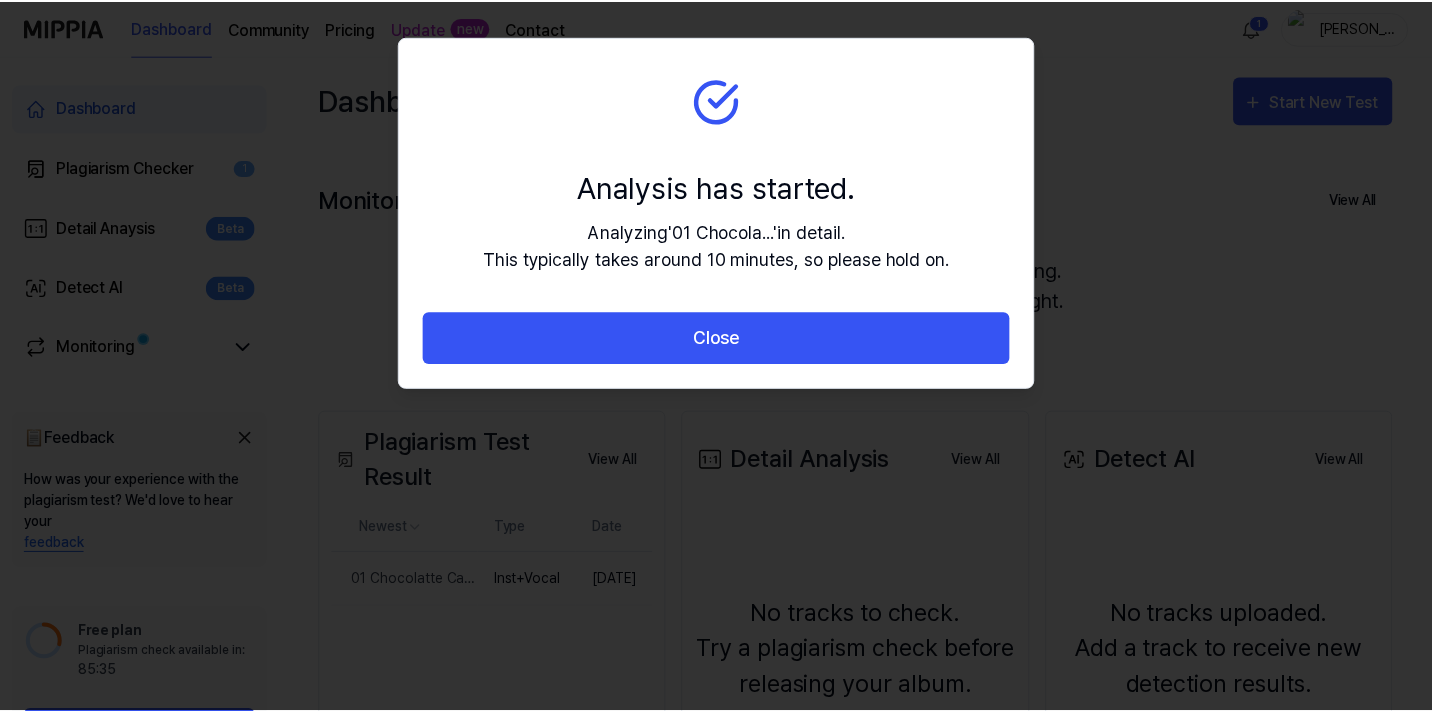 scroll, scrollTop: 0, scrollLeft: 0, axis: both 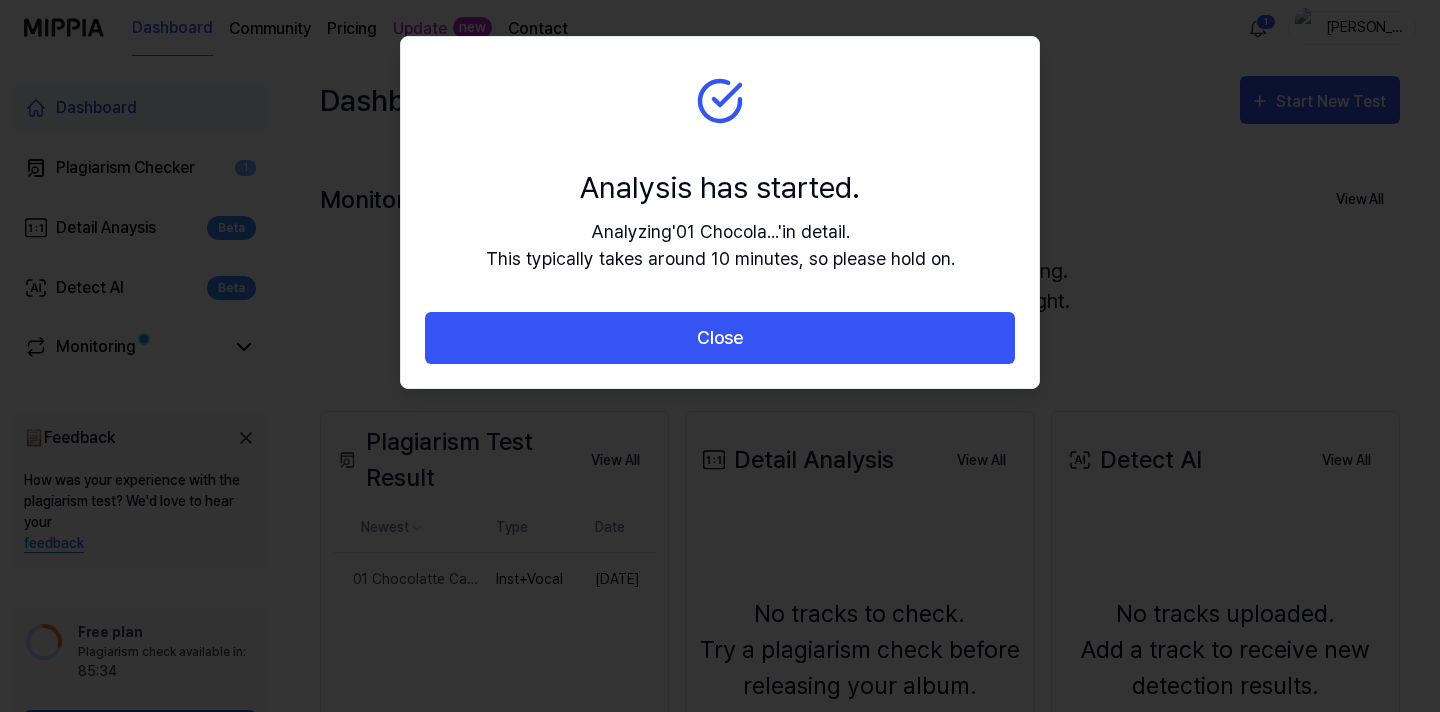 click on "Close" at bounding box center [720, 338] 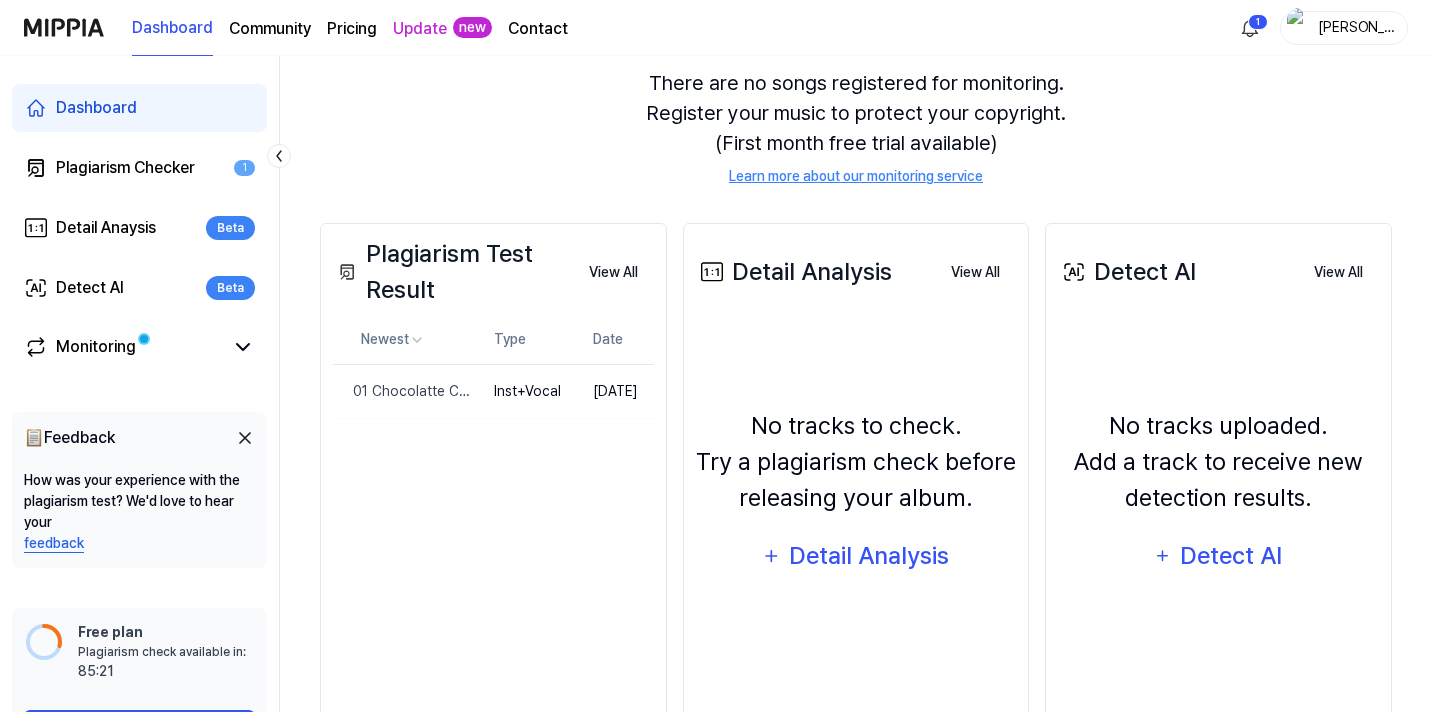 scroll, scrollTop: 190, scrollLeft: 0, axis: vertical 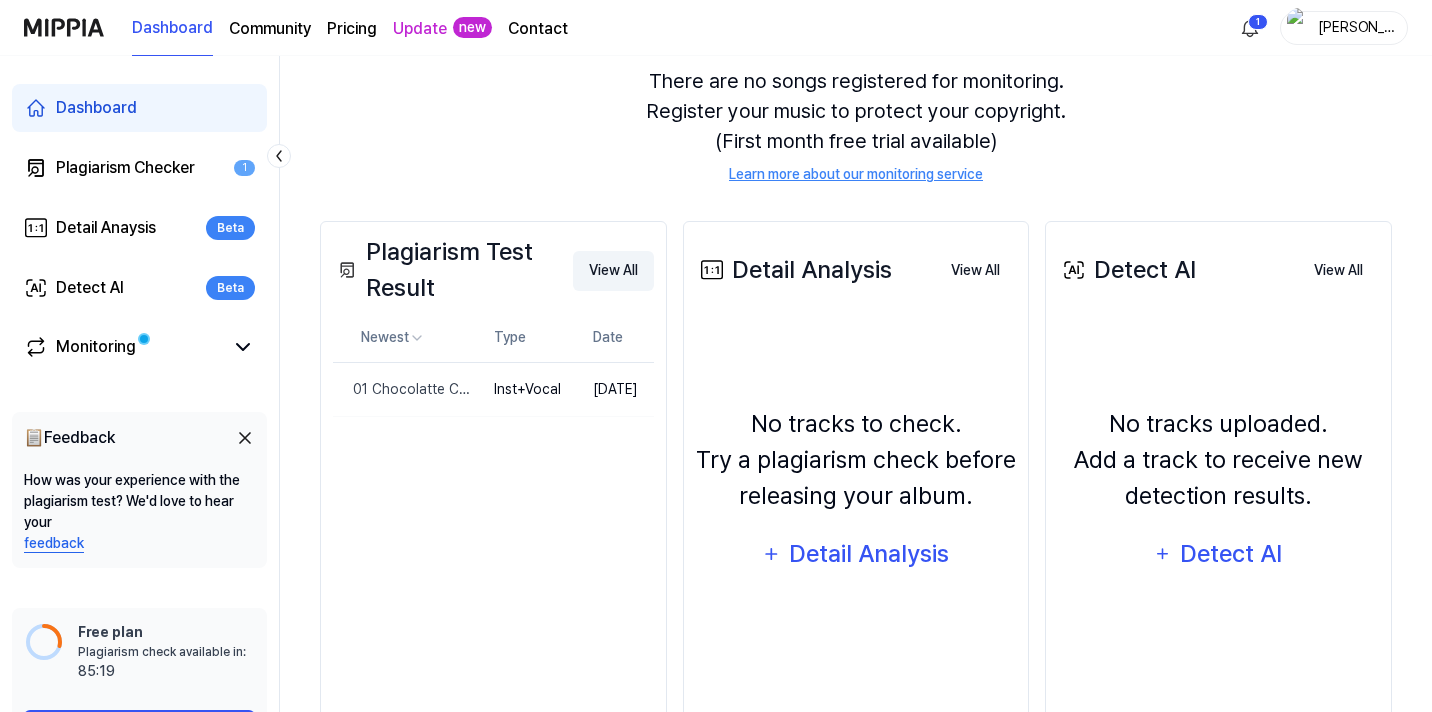 click on "View All" at bounding box center (613, 271) 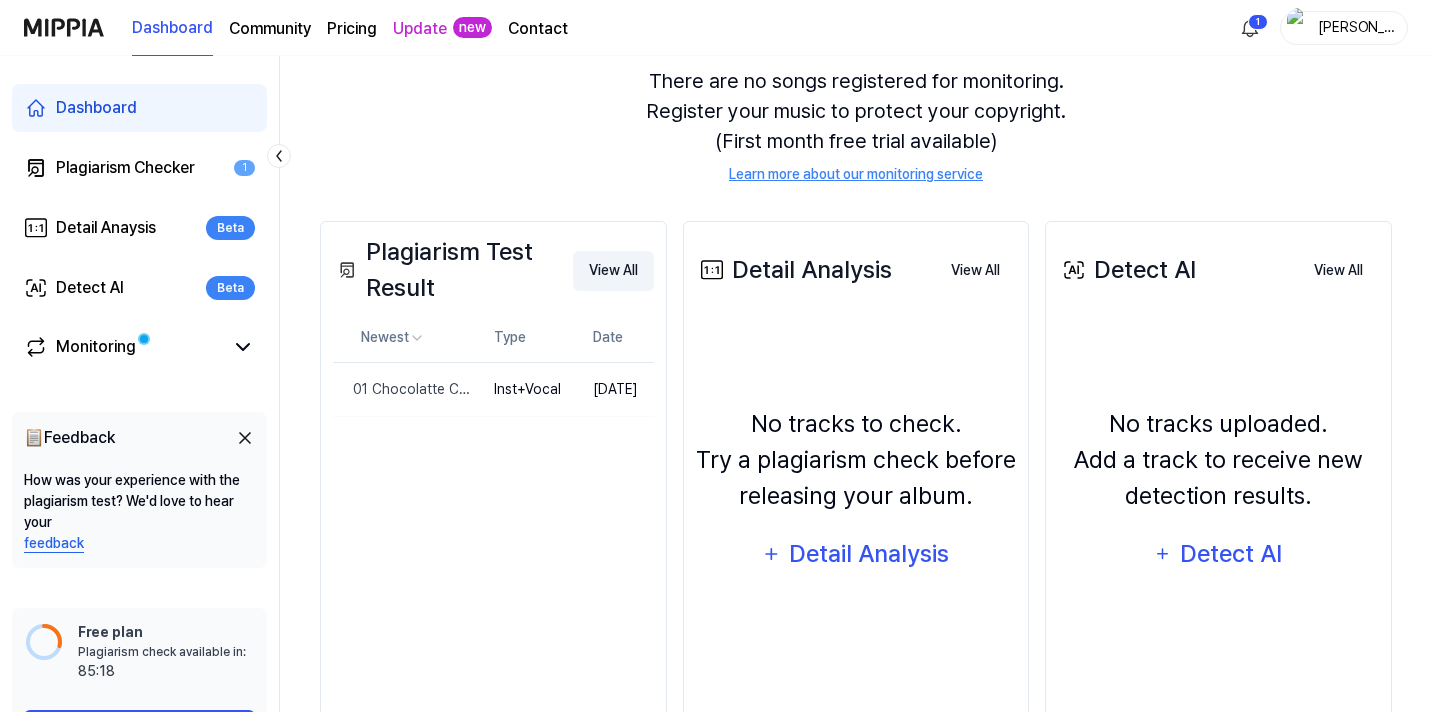 scroll, scrollTop: 45, scrollLeft: 0, axis: vertical 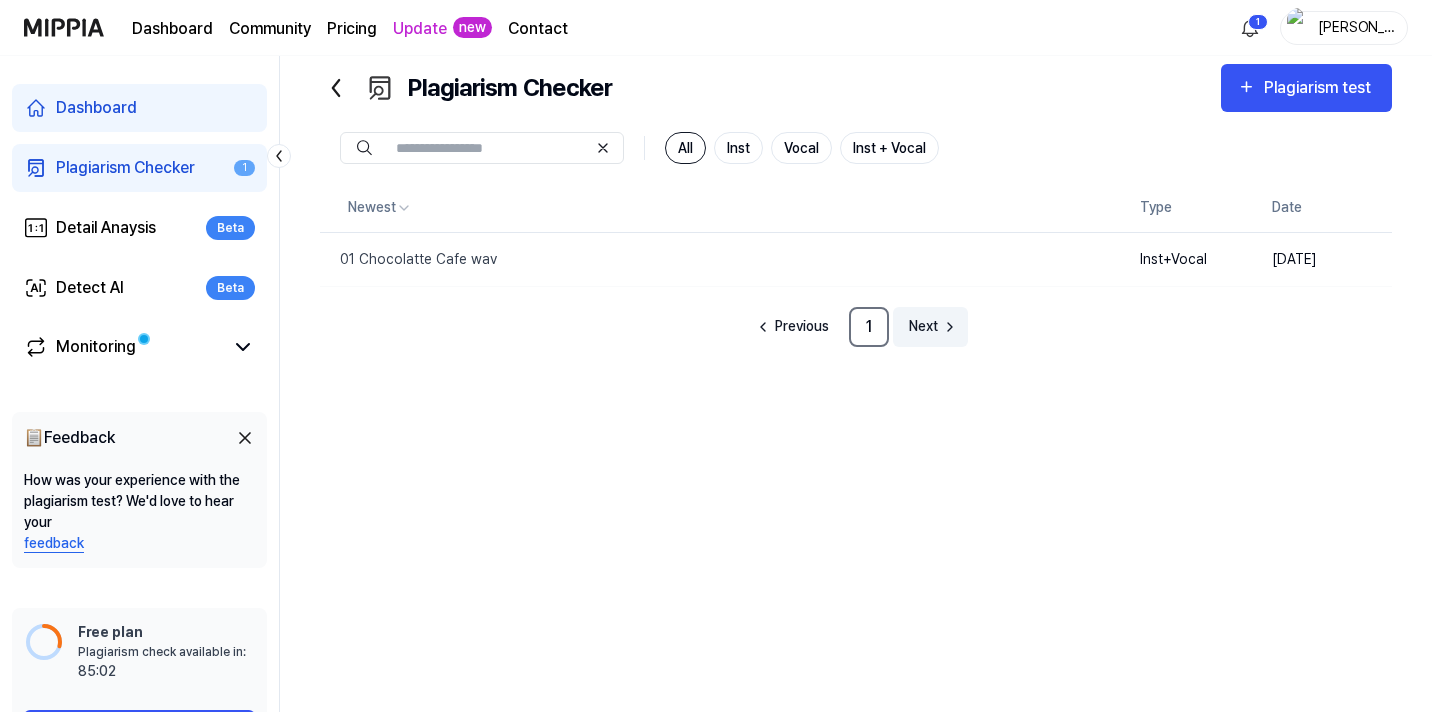 click on "Next" at bounding box center [923, 326] 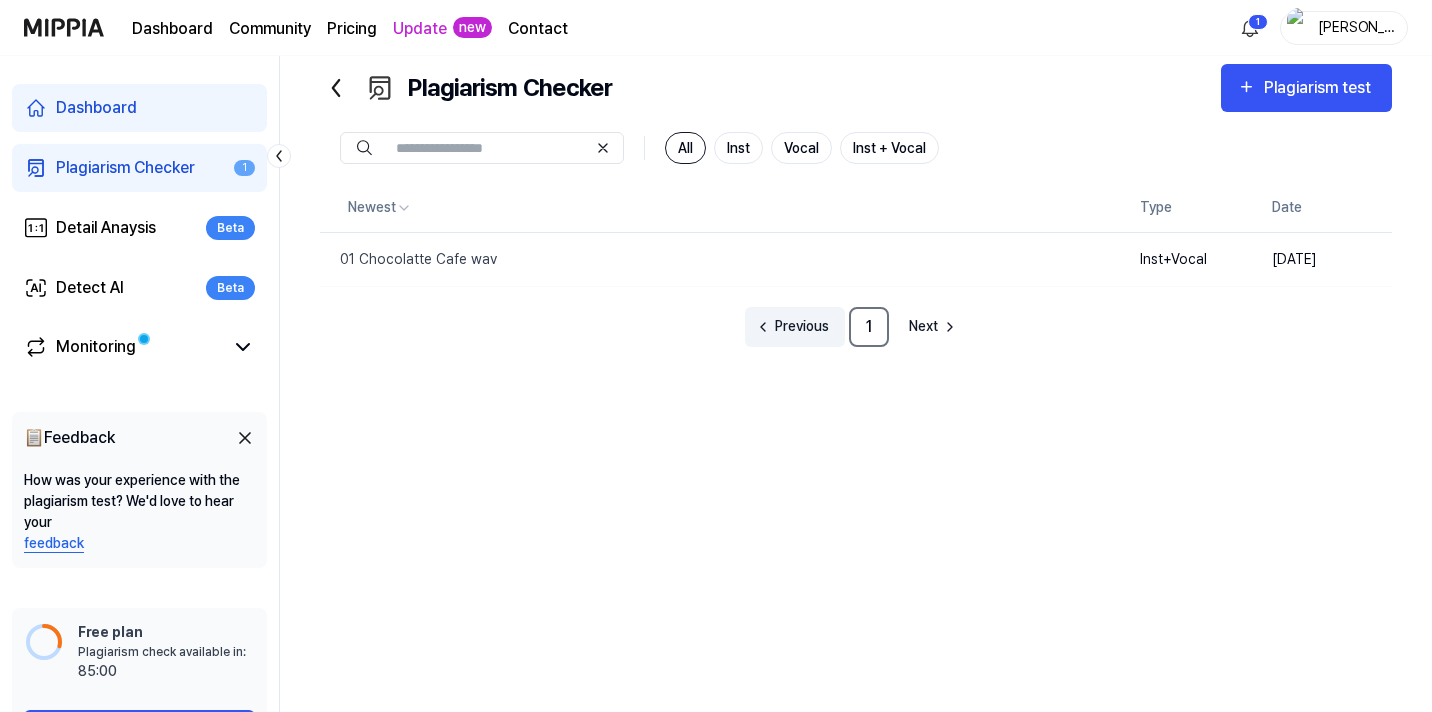 click on "Previous" at bounding box center (795, 327) 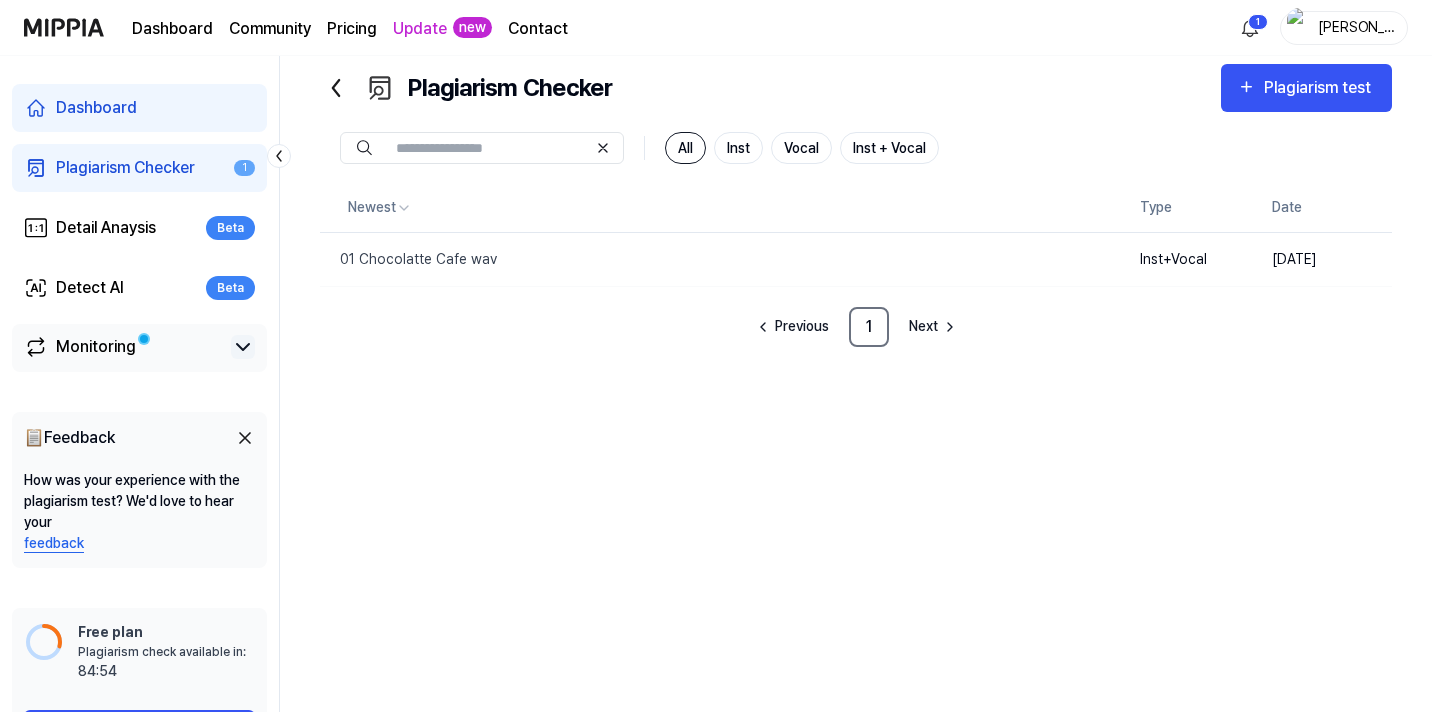 click 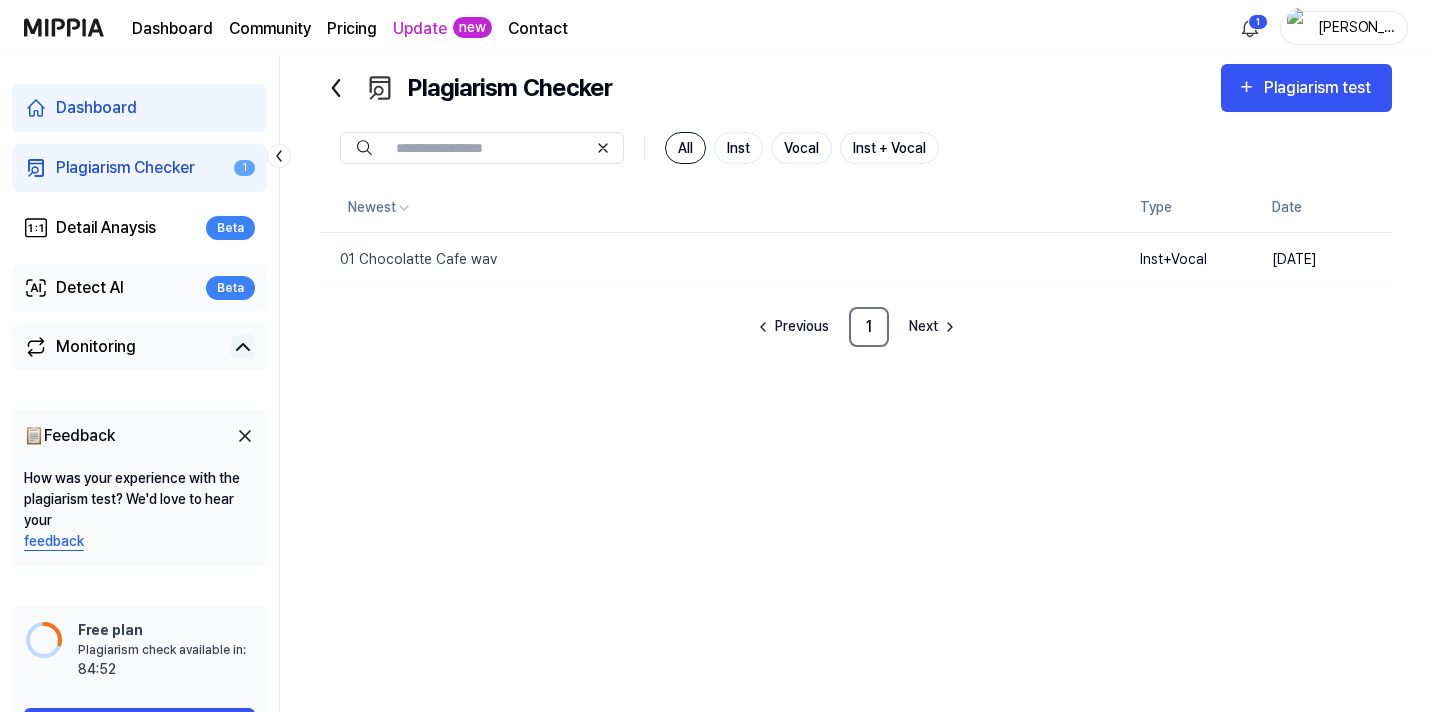 click on "Detect AI" at bounding box center (90, 288) 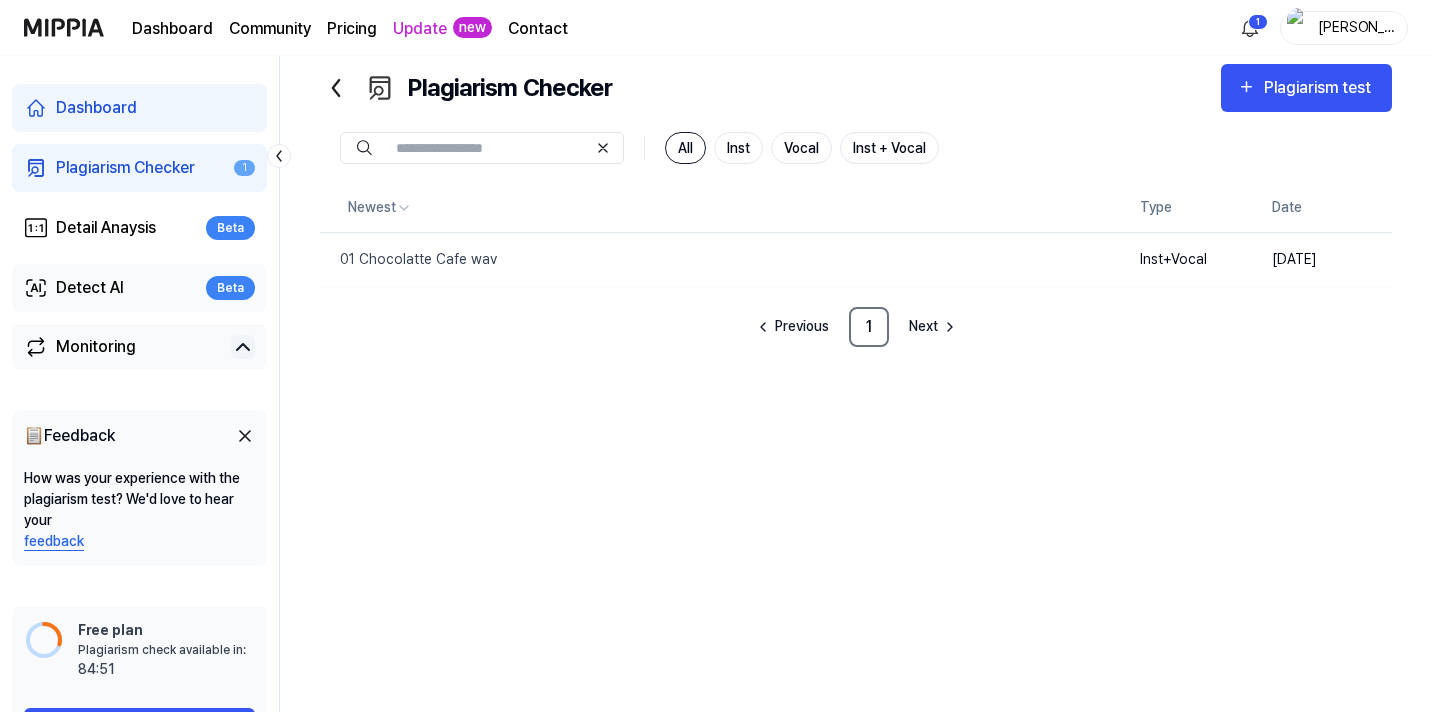 scroll, scrollTop: 20, scrollLeft: 0, axis: vertical 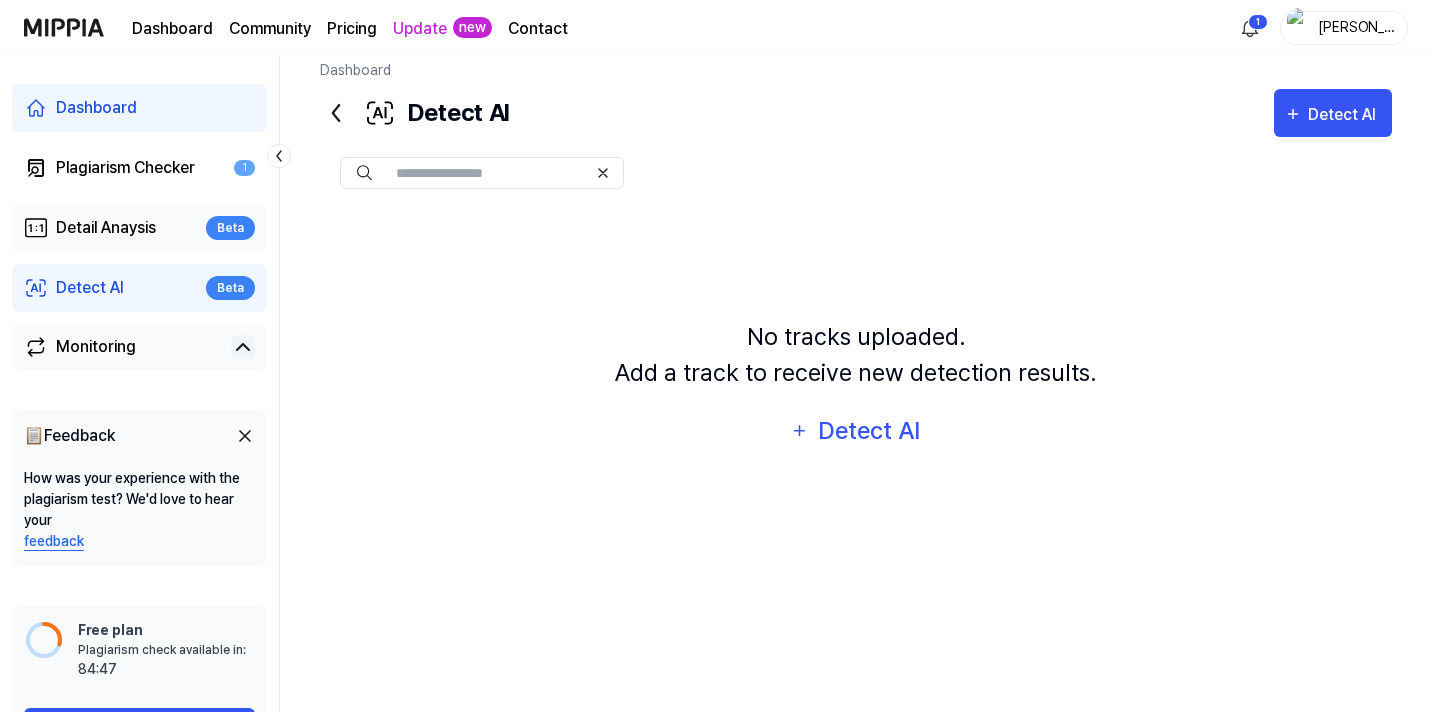 click on "Detail Anaysis" at bounding box center (106, 228) 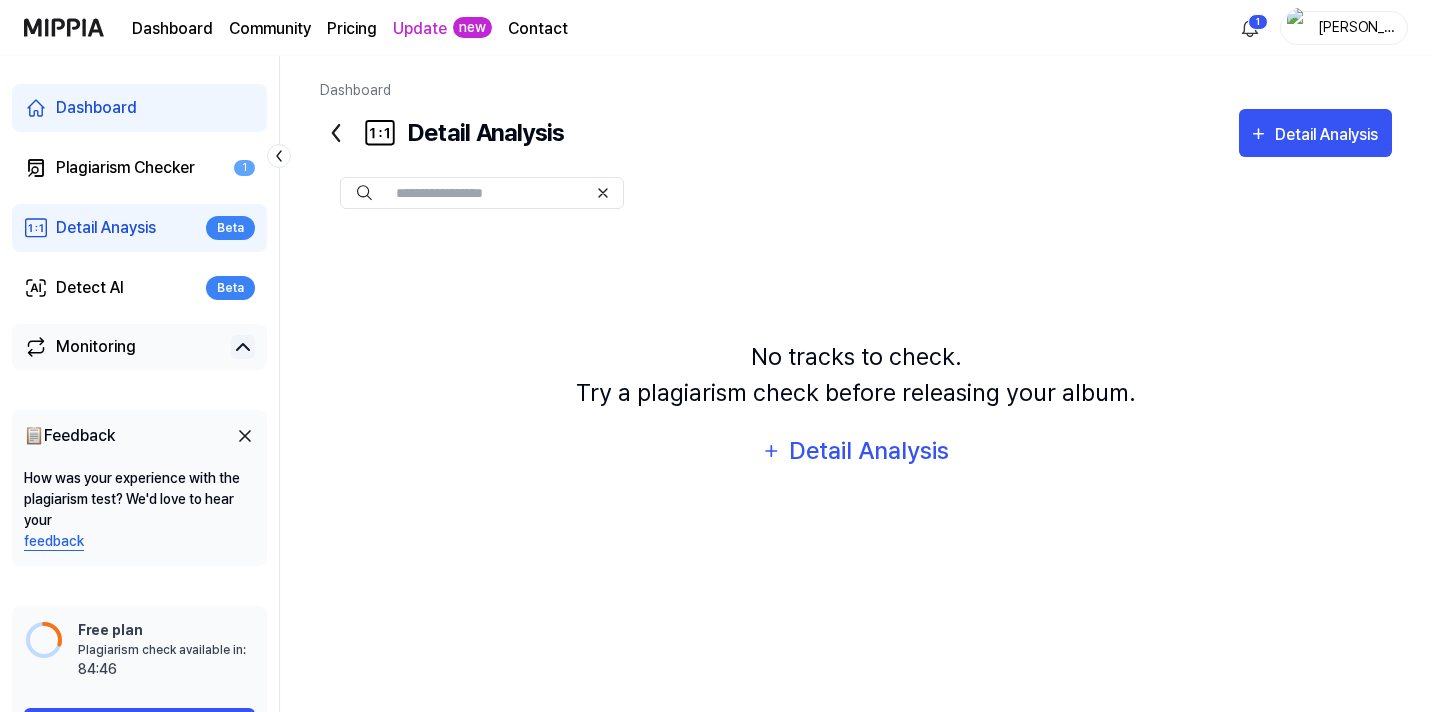scroll, scrollTop: 0, scrollLeft: 0, axis: both 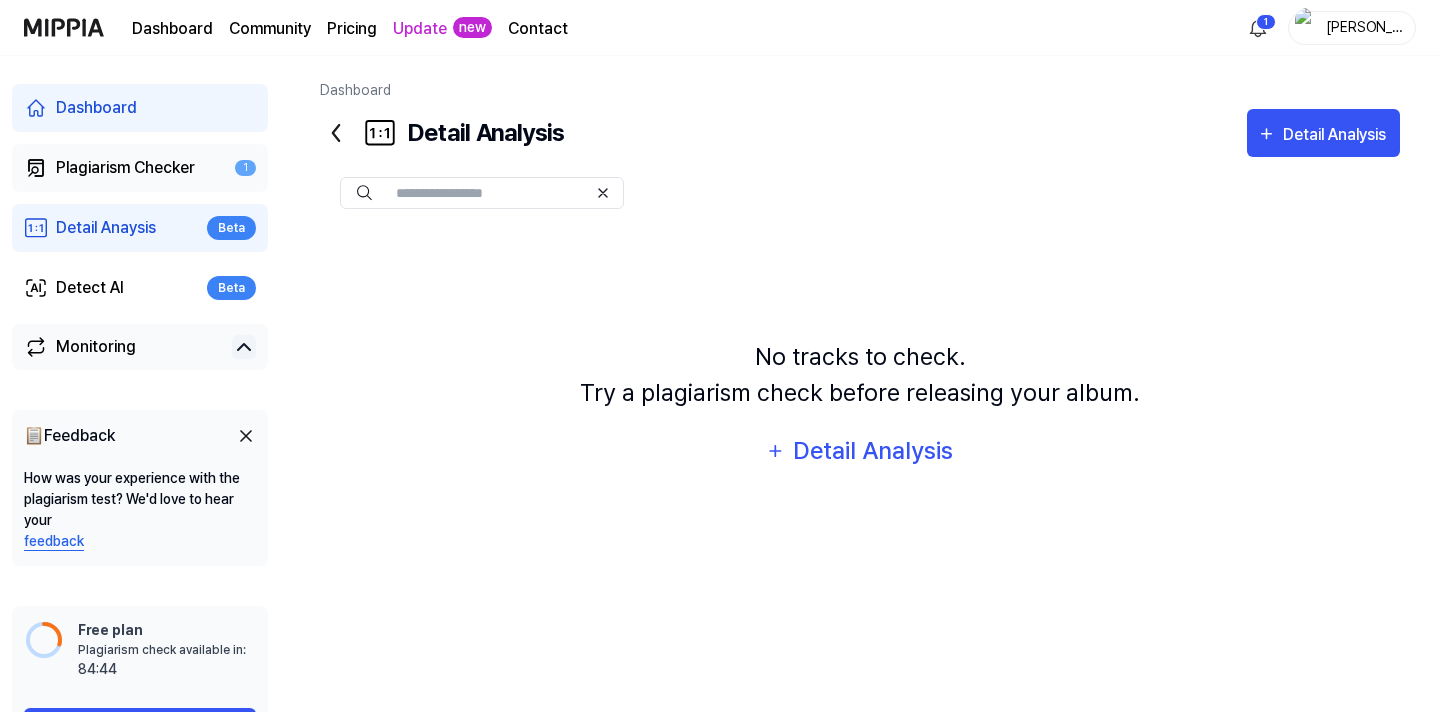 click on "Plagiarism Checker" at bounding box center [125, 168] 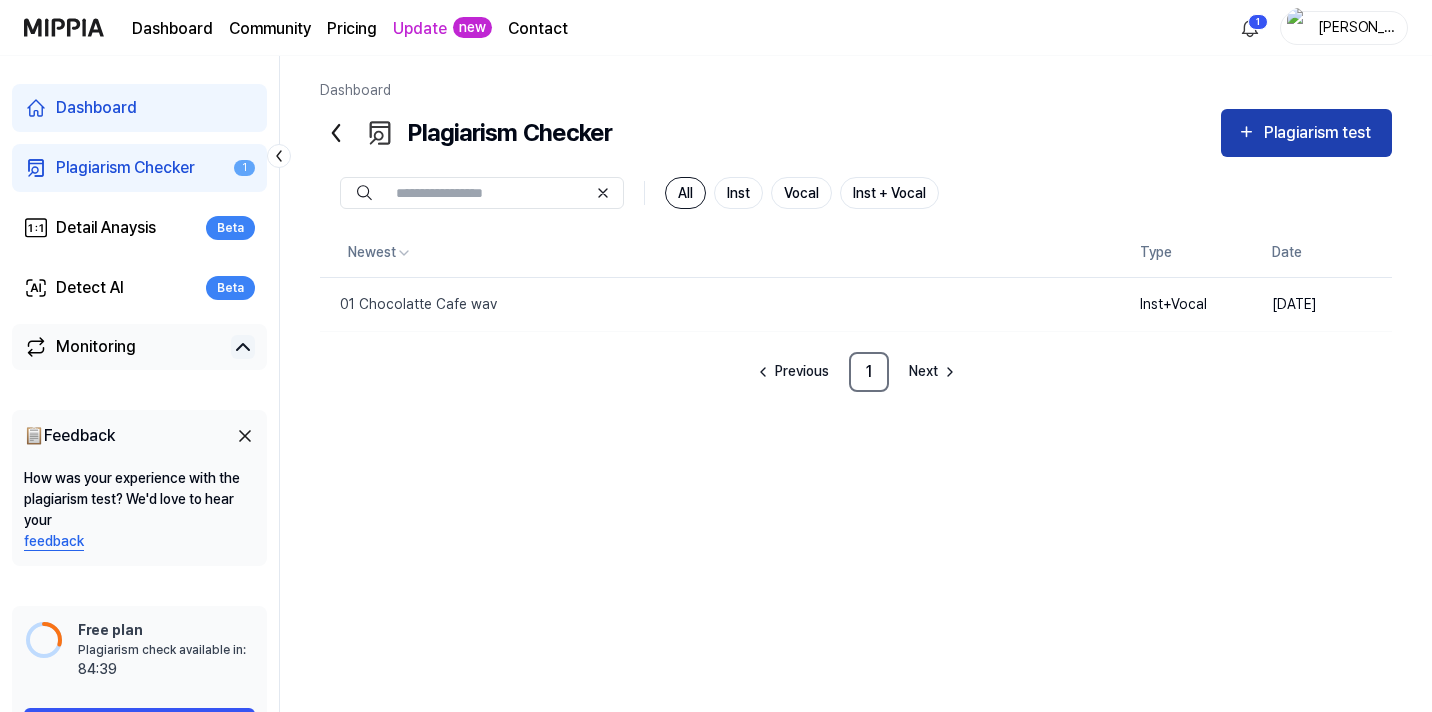click on "Plagiarism test" at bounding box center (1320, 133) 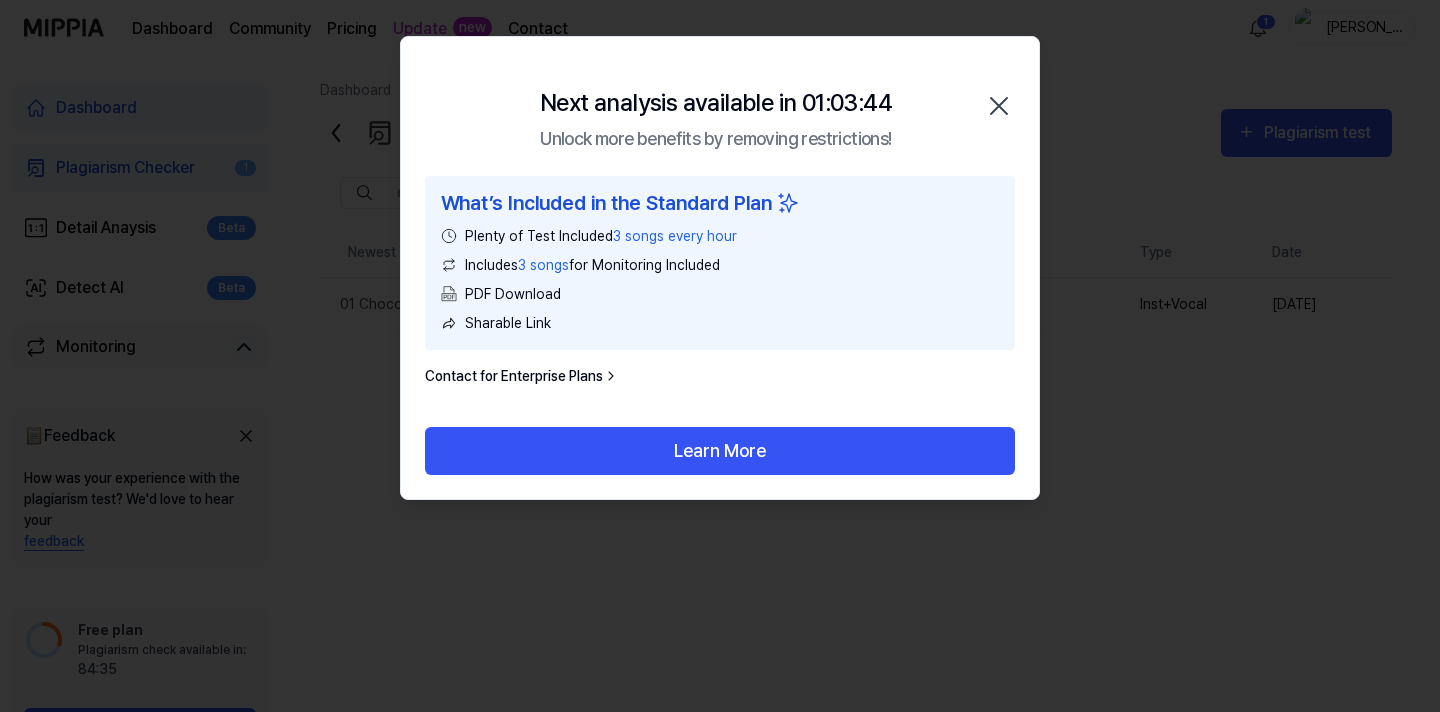 click 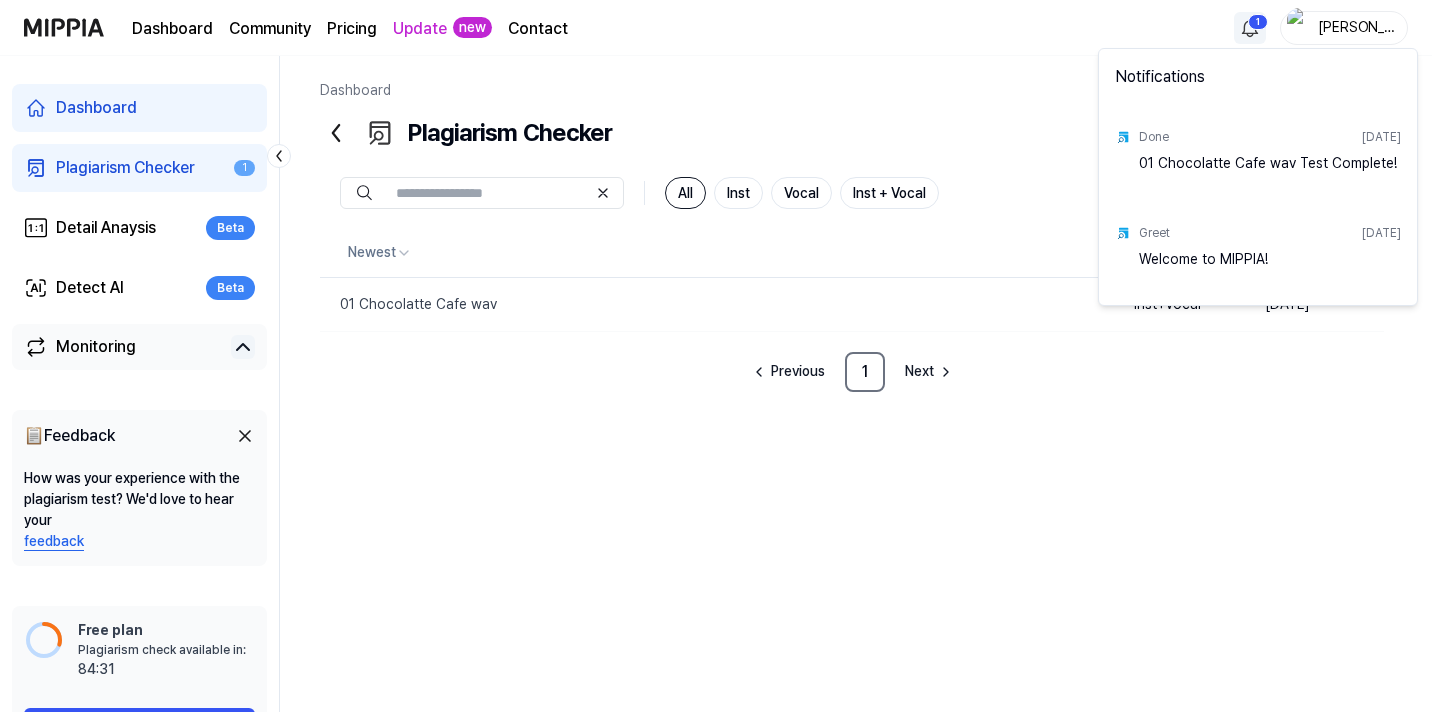 click on "Dashboard Community Pricing Update new Contact 1 Ariel Dashboard Plagiarism Checker 1 Detail Anaysis Beta Detect AI Beta Monitoring 📋  Feedback How was your experience with the plagiarism test? We'd love to hear your  feedback Free plan Plagiarism check available in:  available in:      84:31 Get started Dashboard Plagiarism Checker  Plagiarism test Plagiarism Checker Detail Analysis Detect AI All Inst Vocal Inst + Vocal Newest Type Date 01 Chocolatte Cafe wav Delete Inst+Vocal [DATE] Previous 1 Next Notifications Done [DATE] 01 Chocolatte Cafe wav Test Complete! Greet [DATE] Welcome to MIPPIA!" at bounding box center (716, 356) 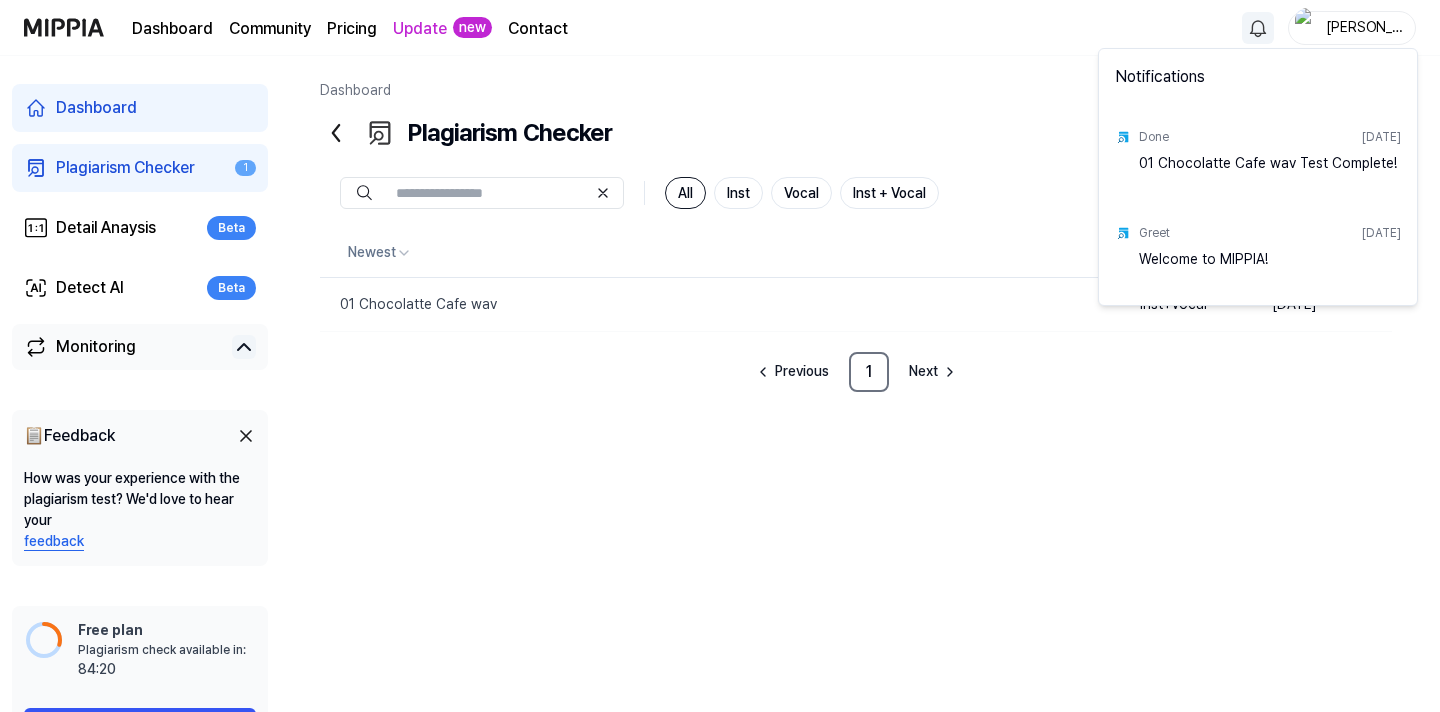 click on "Dashboard Community Pricing Update new Contact Ariel Dashboard Plagiarism Checker 1 Detail Anaysis Beta Detect AI Beta Monitoring 📋  Feedback How was your experience with the plagiarism test? We'd love to hear your  feedback Free plan Plagiarism check available in:  available in:      84:20 Get started Dashboard Plagiarism Checker  Plagiarism test Plagiarism Checker Detail Analysis Detect AI All Inst Vocal Inst + Vocal Newest Type Date 01 Chocolatte Cafe wav Delete Inst+Vocal [DATE] Previous 1 Next Notifications Done [DATE] 01 Chocolatte Cafe wav Test Complete! Greet [DATE] Welcome to MIPPIA!" at bounding box center [720, 356] 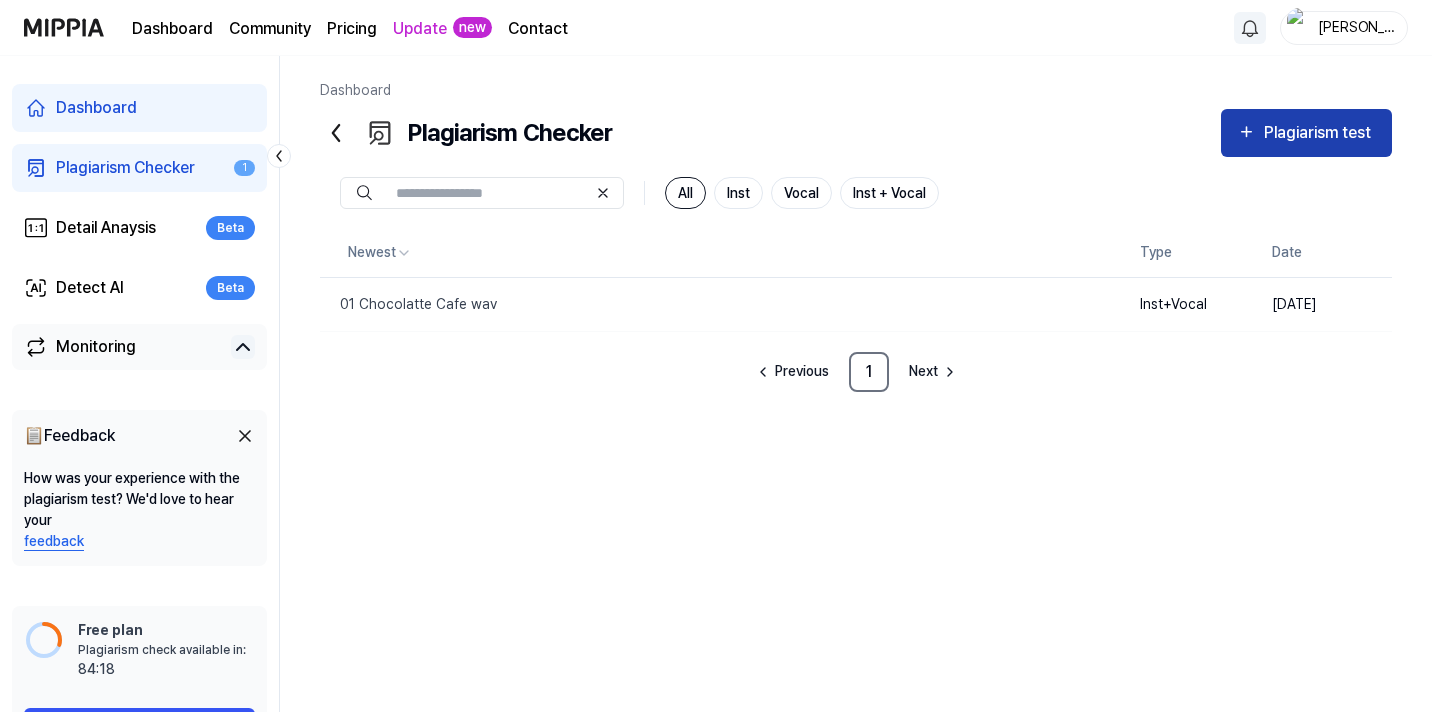 click on "Plagiarism test" at bounding box center [1320, 133] 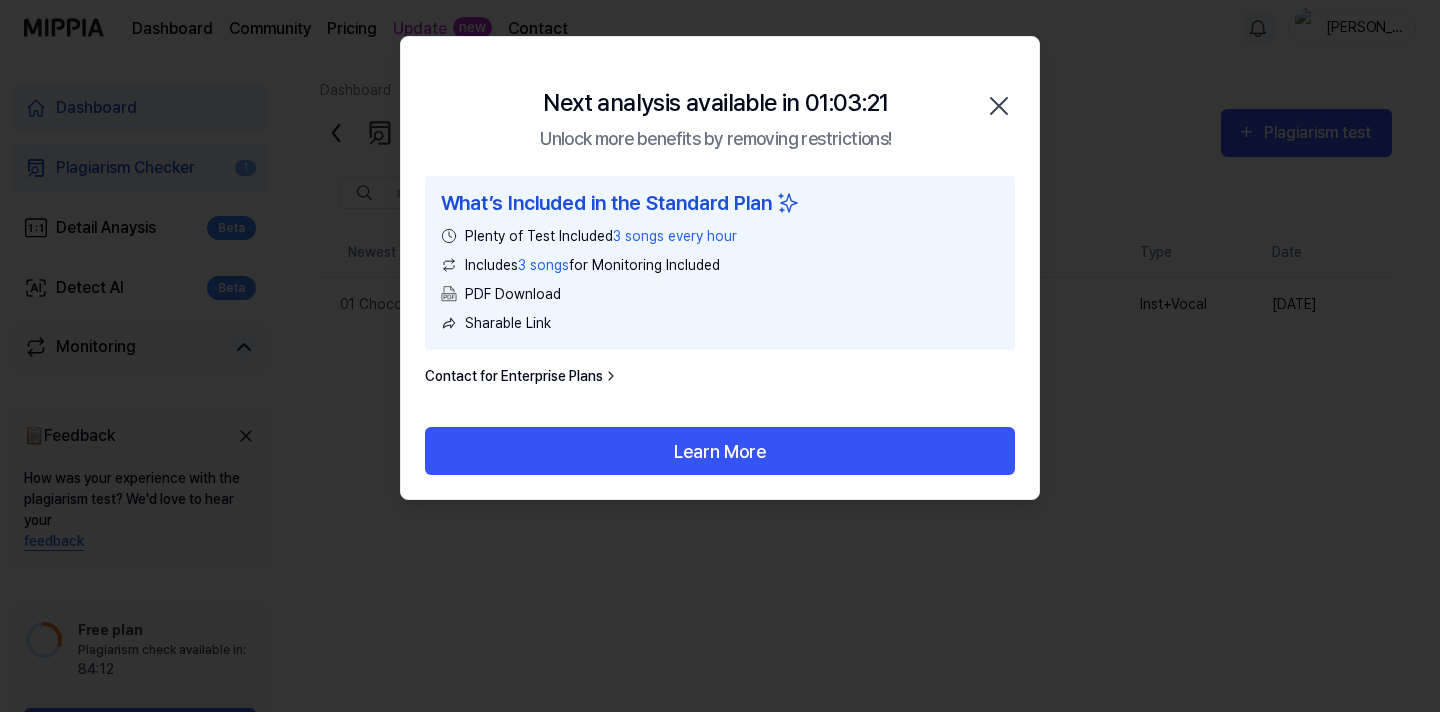 click 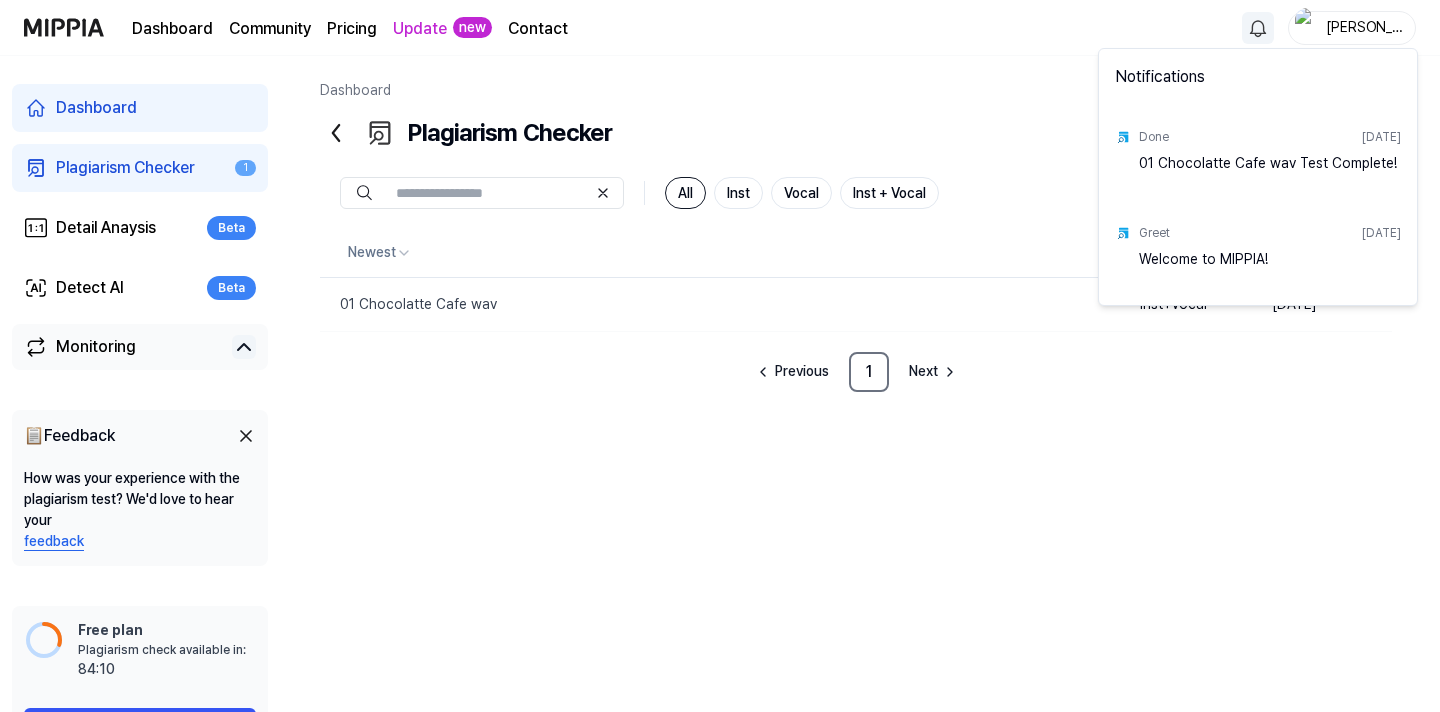 click on "Dashboard Community Pricing Update new Contact Ariel Dashboard Plagiarism Checker 1 Detail Anaysis Beta Detect AI Beta Monitoring 📋  Feedback How was your experience with the plagiarism test? We'd love to hear your  feedback Free plan Plagiarism check available in:  available in:      84:10 Get started Dashboard Plagiarism Checker  Plagiarism test Plagiarism Checker Detail Analysis Detect AI All Inst Vocal Inst + Vocal Newest Type Date 01 Chocolatte Cafe wav Delete Inst+Vocal [DATE] Previous 1 Next Notifications Done [DATE] 01 Chocolatte Cafe wav Test Complete! Greet [DATE] Welcome to MIPPIA!" at bounding box center (720, 356) 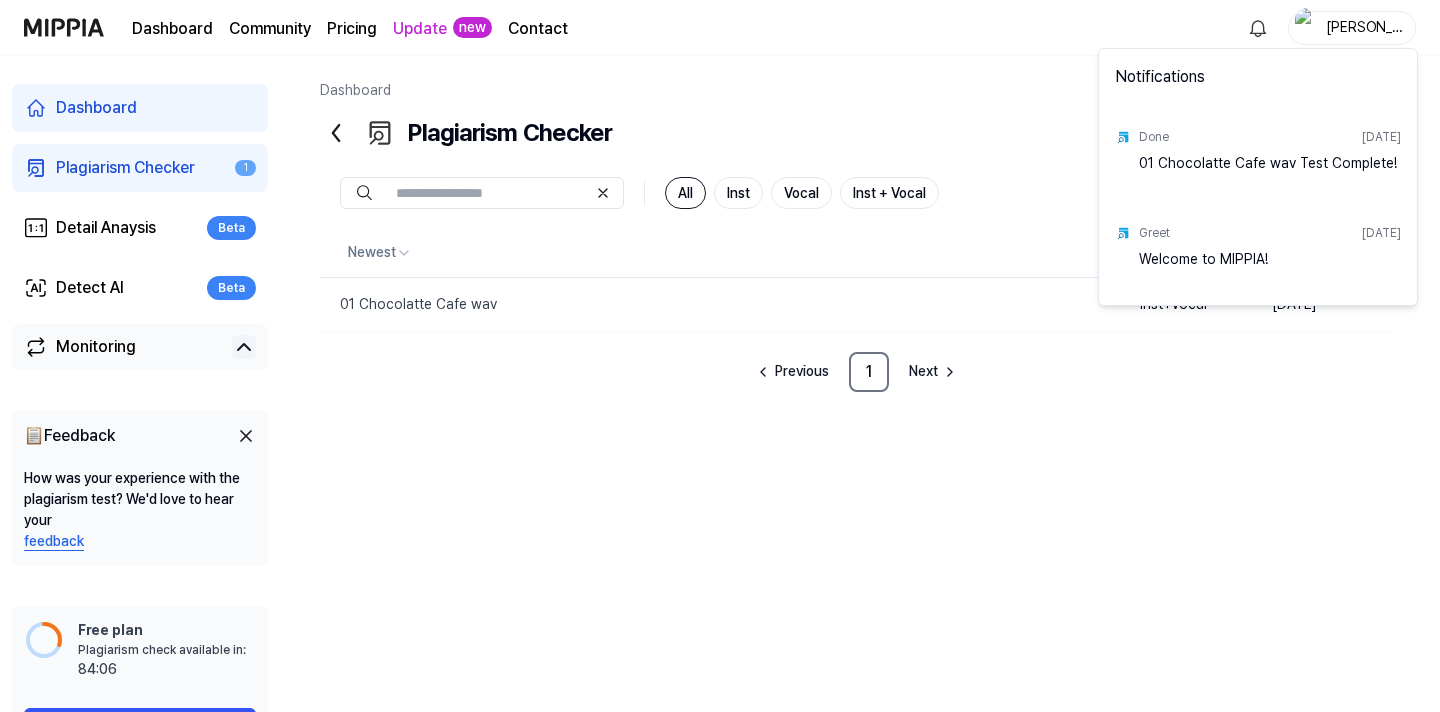 click on "Dashboard Community Pricing Update new Contact Ariel Dashboard Plagiarism Checker 1 Detail Anaysis Beta Detect AI Beta Monitoring 📋  Feedback How was your experience with the plagiarism test? We'd love to hear your  feedback Free plan Plagiarism check available in:  available in:      84:06 Get started Dashboard Plagiarism Checker  Plagiarism test Plagiarism Checker Detail Analysis Detect AI All Inst Vocal Inst + Vocal Newest Type Date 01 Chocolatte Cafe wav Delete Inst+Vocal [DATE] Previous 1 Next Notifications Done [DATE] 01 Chocolatte Cafe wav Test Complete! Greet [DATE] Welcome to MIPPIA!" at bounding box center [720, 356] 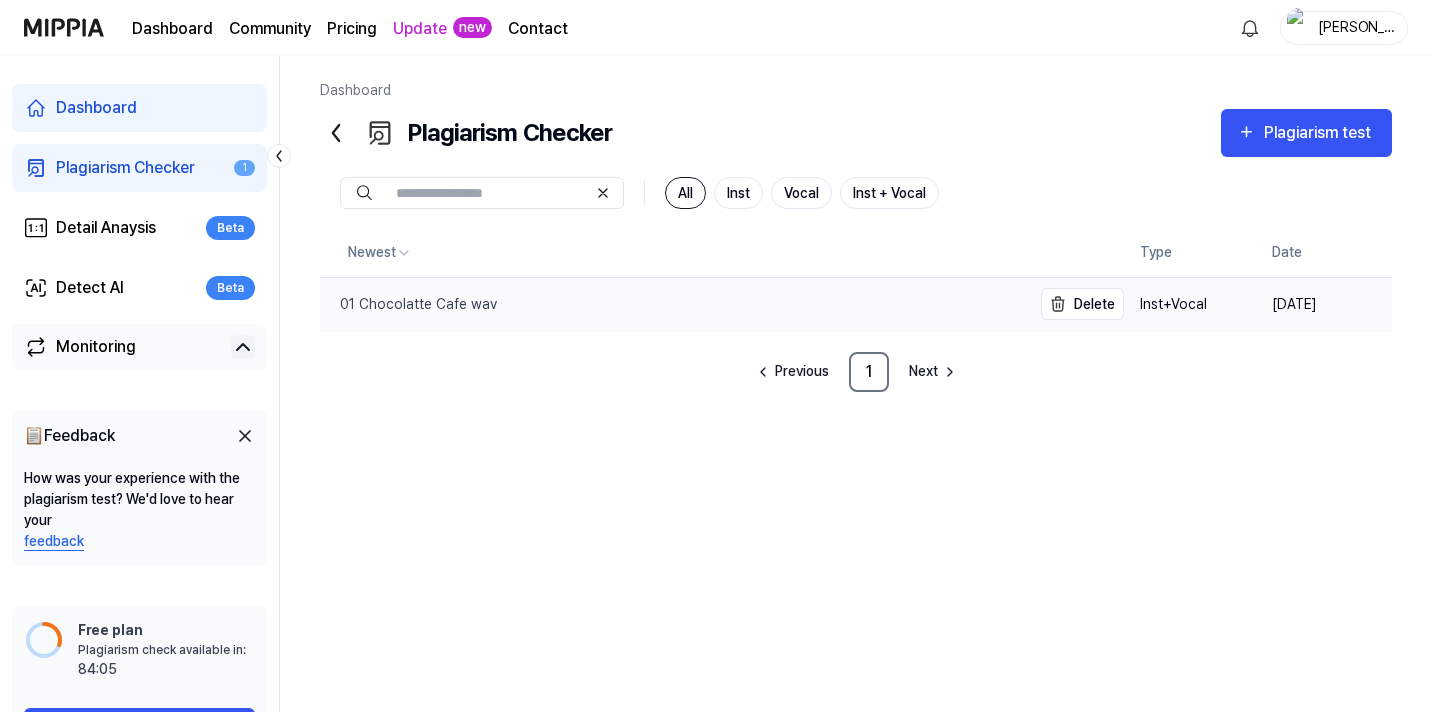 click on "01 Chocolatte Cafe wav" at bounding box center (408, 304) 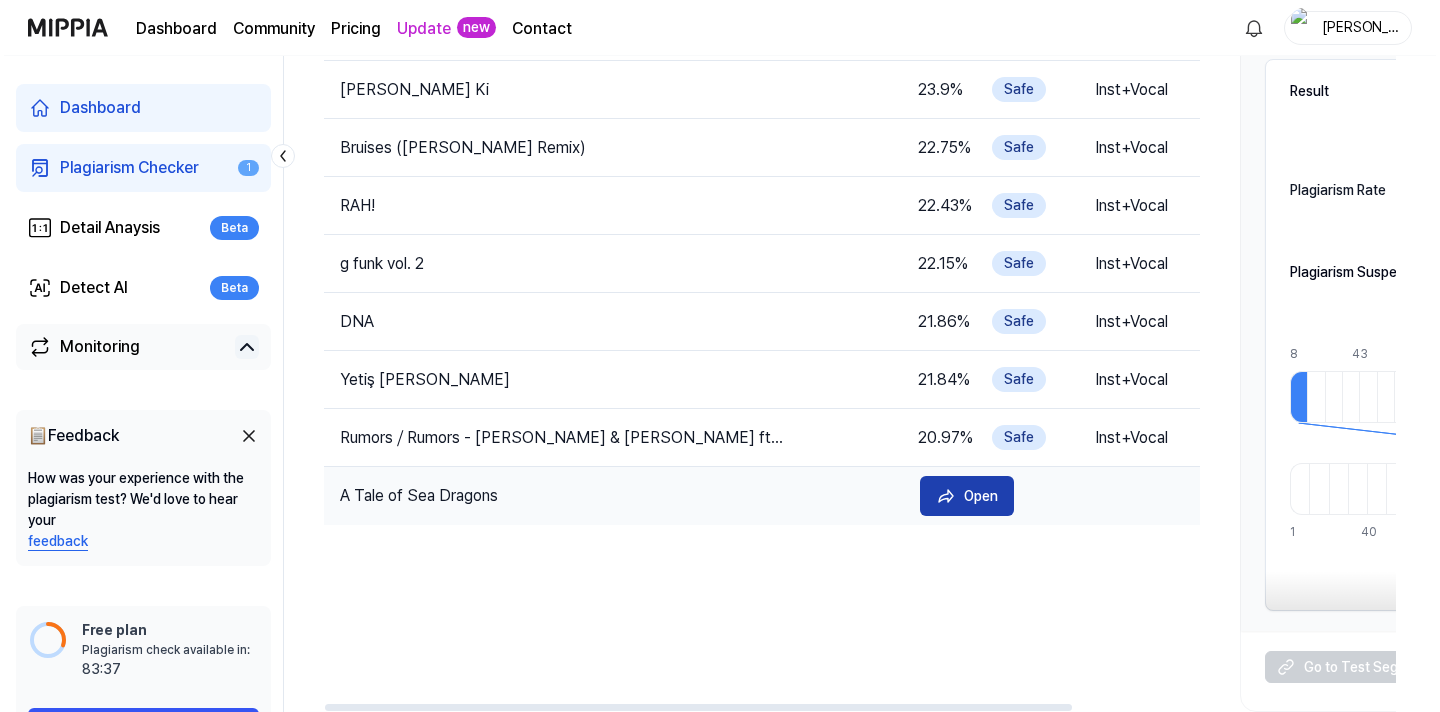 scroll, scrollTop: 0, scrollLeft: 0, axis: both 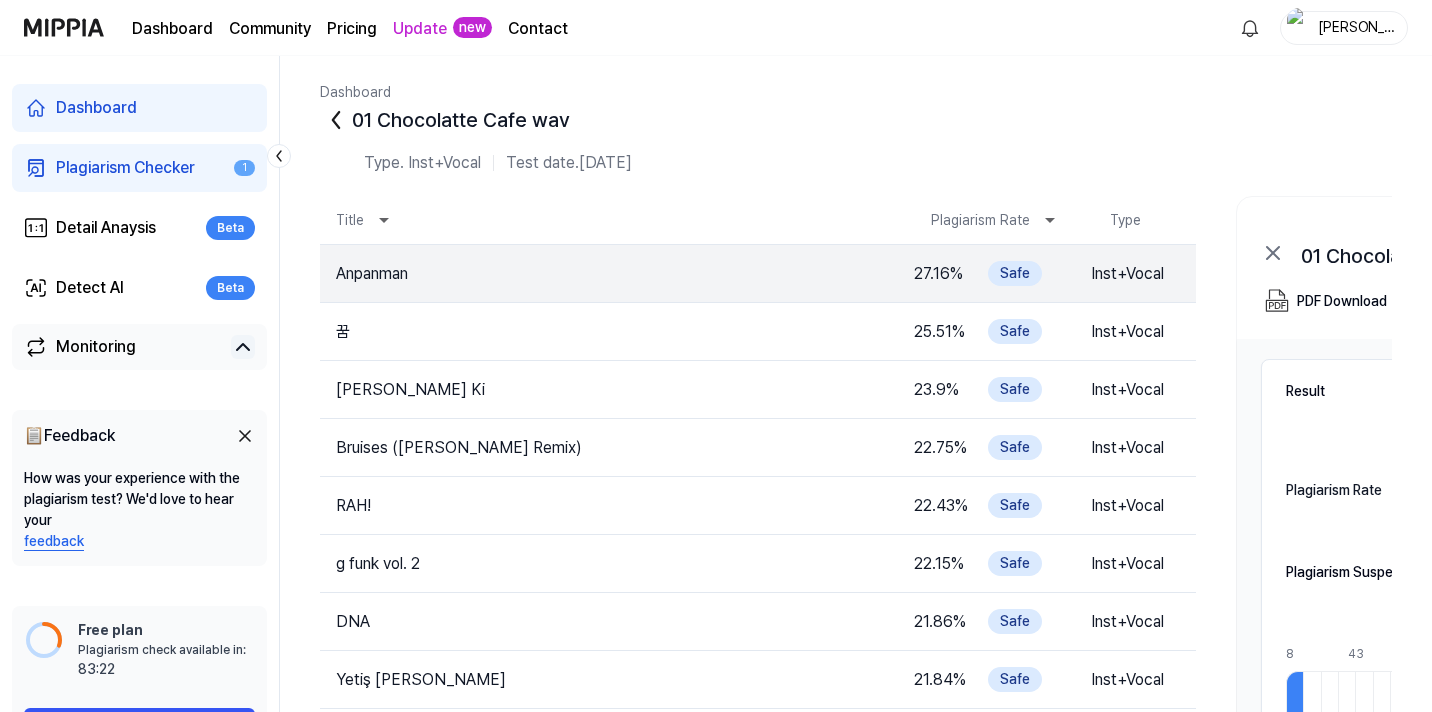click on "Result" at bounding box center [1353, 380] 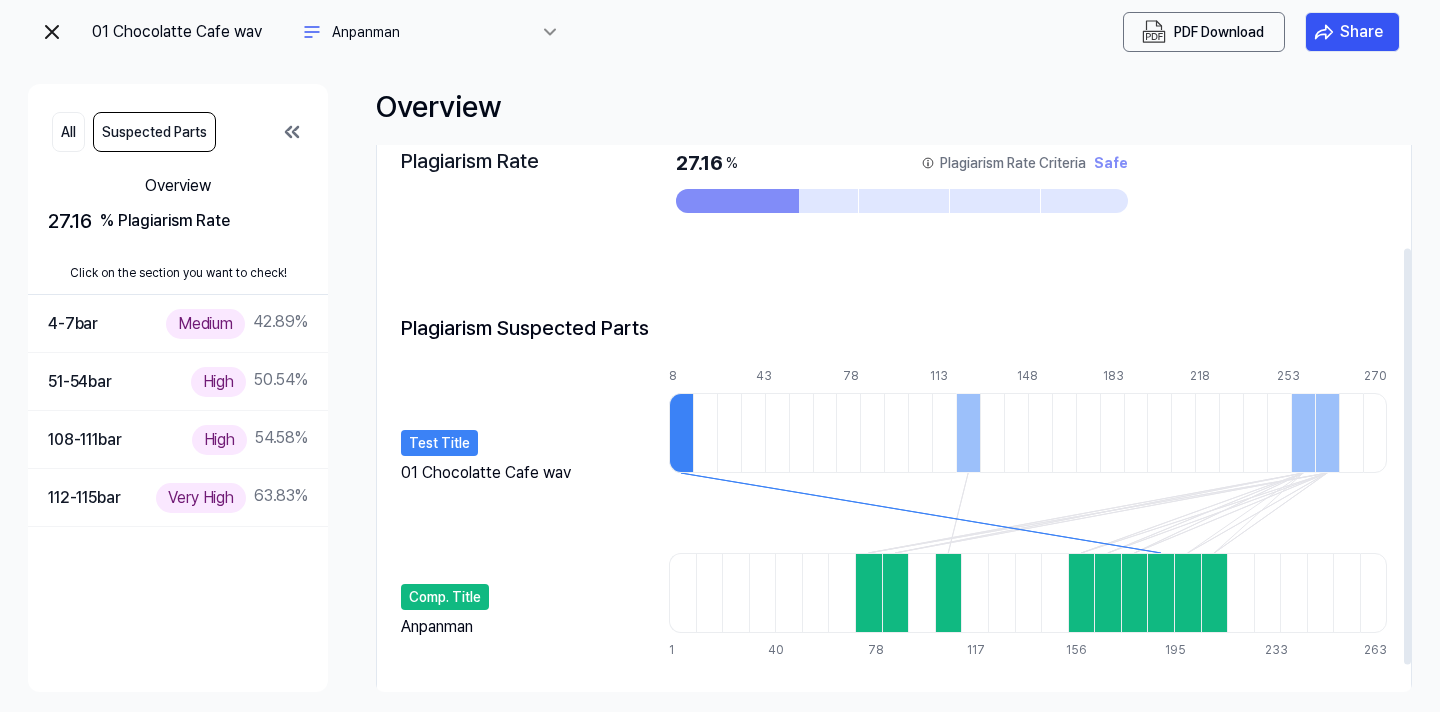 scroll, scrollTop: 148, scrollLeft: 0, axis: vertical 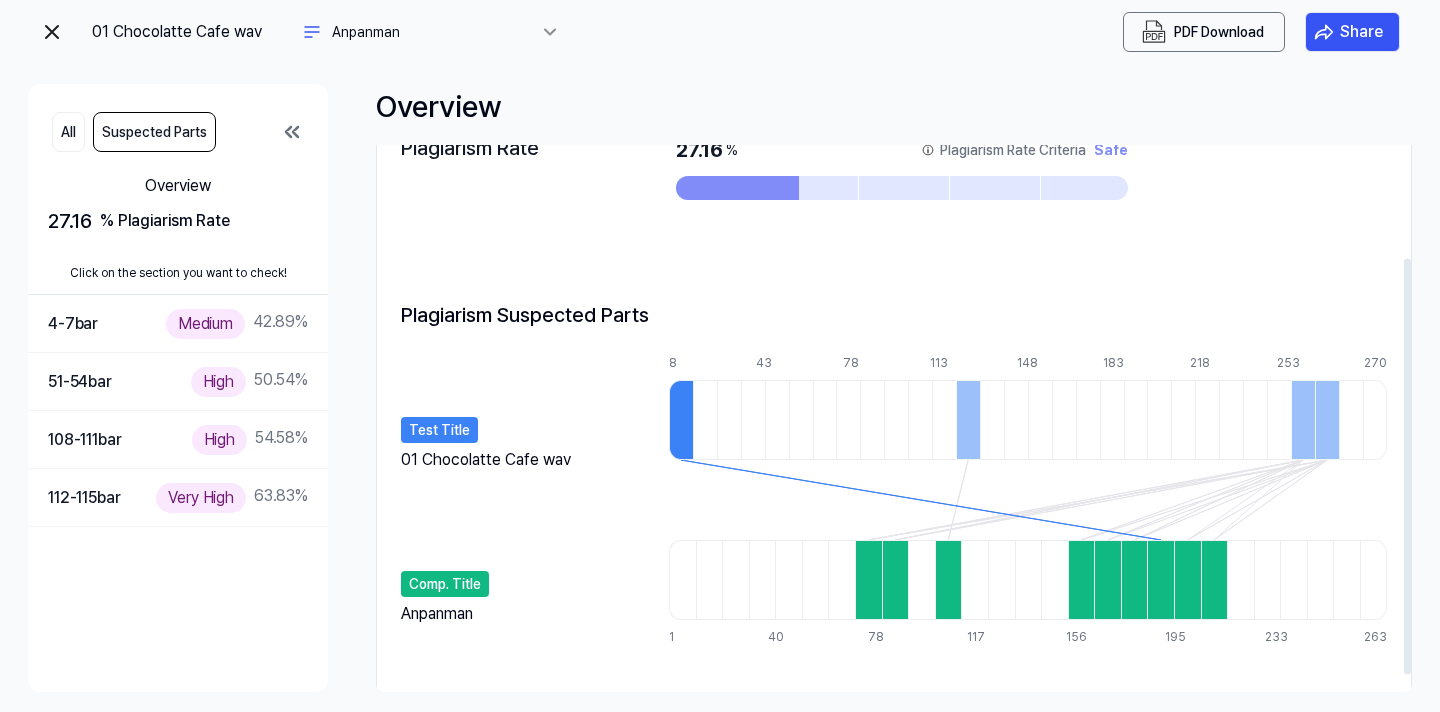 click at bounding box center [681, 420] 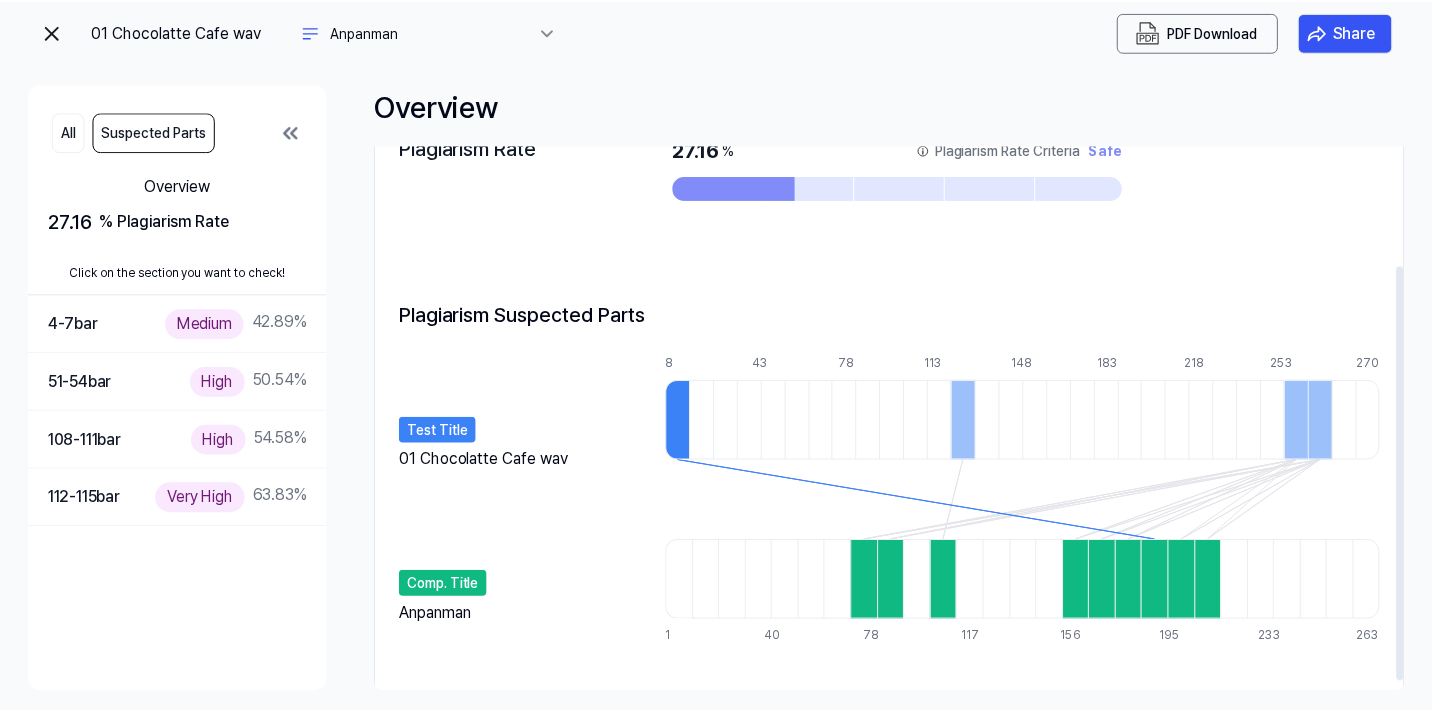 scroll, scrollTop: 170, scrollLeft: 0, axis: vertical 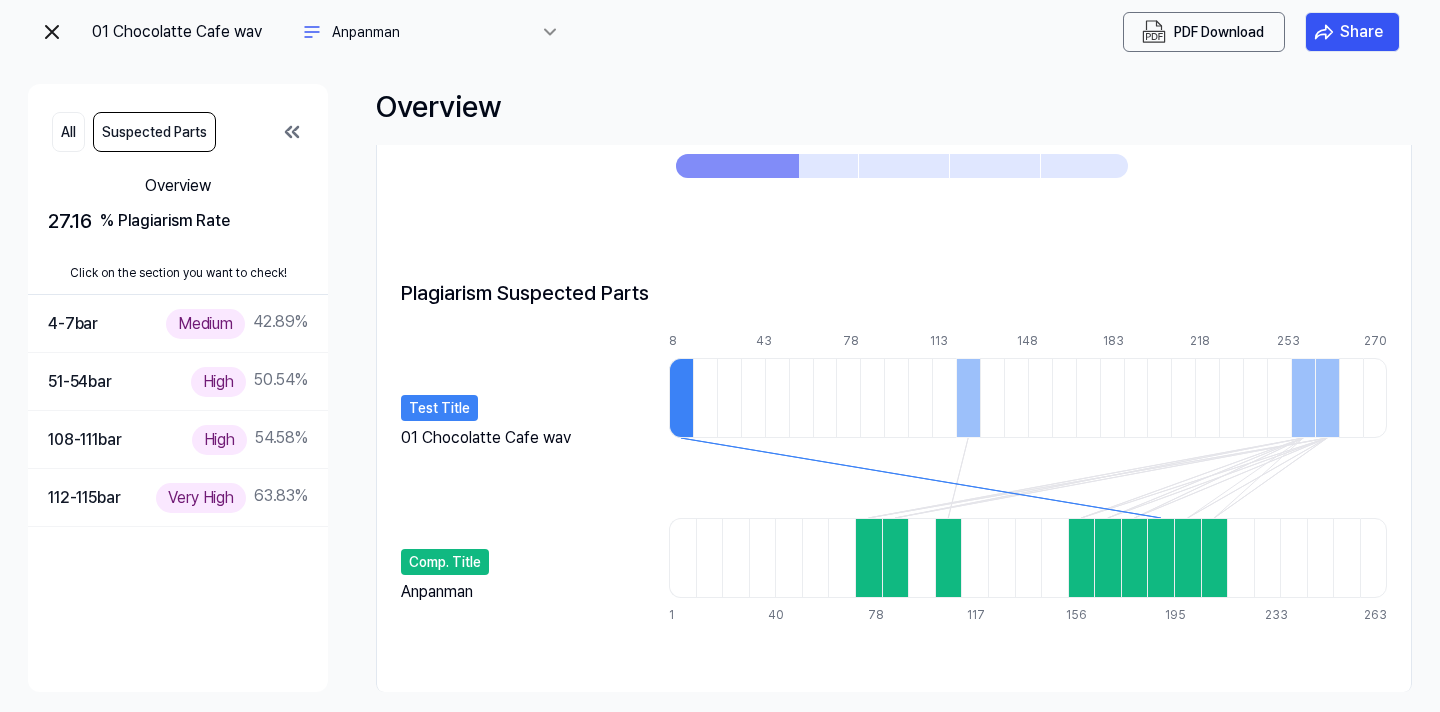 click at bounding box center (52, 32) 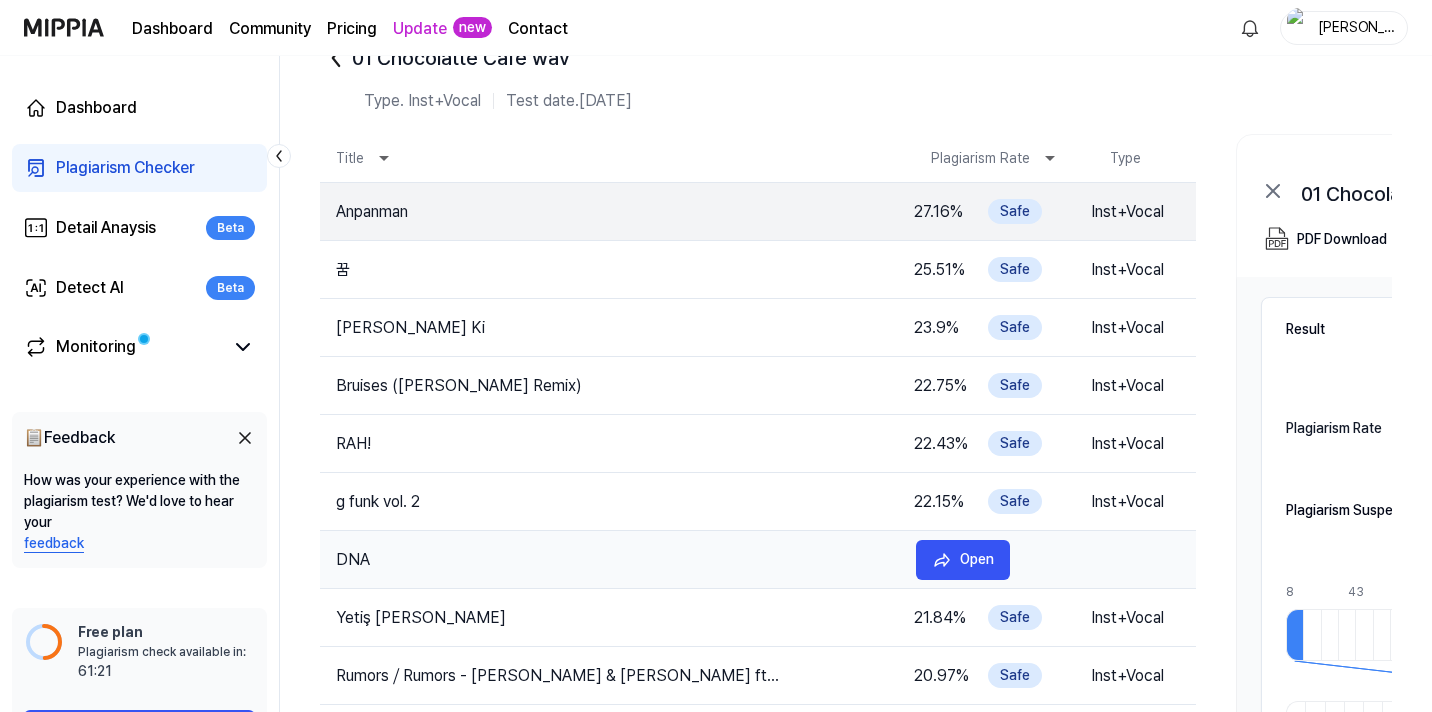 scroll, scrollTop: 58, scrollLeft: 0, axis: vertical 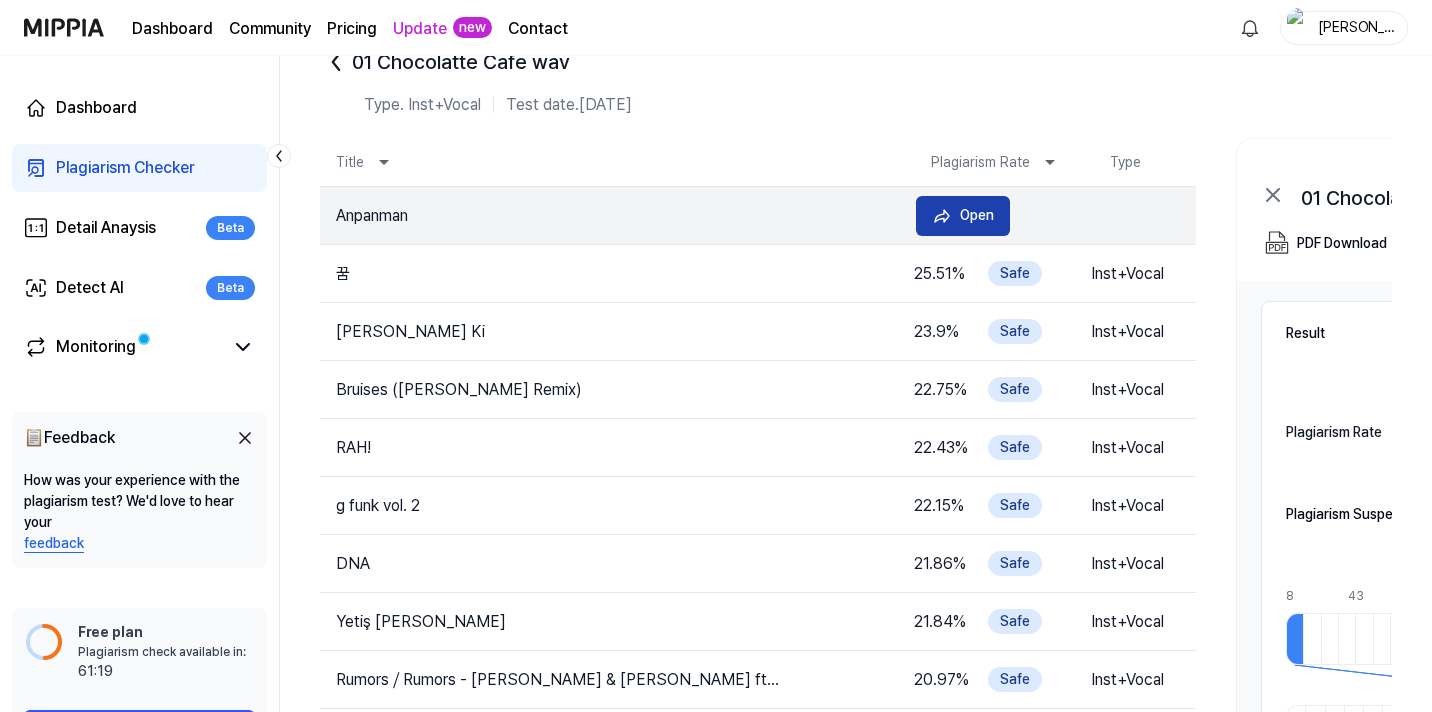 click on "Open" at bounding box center [963, 216] 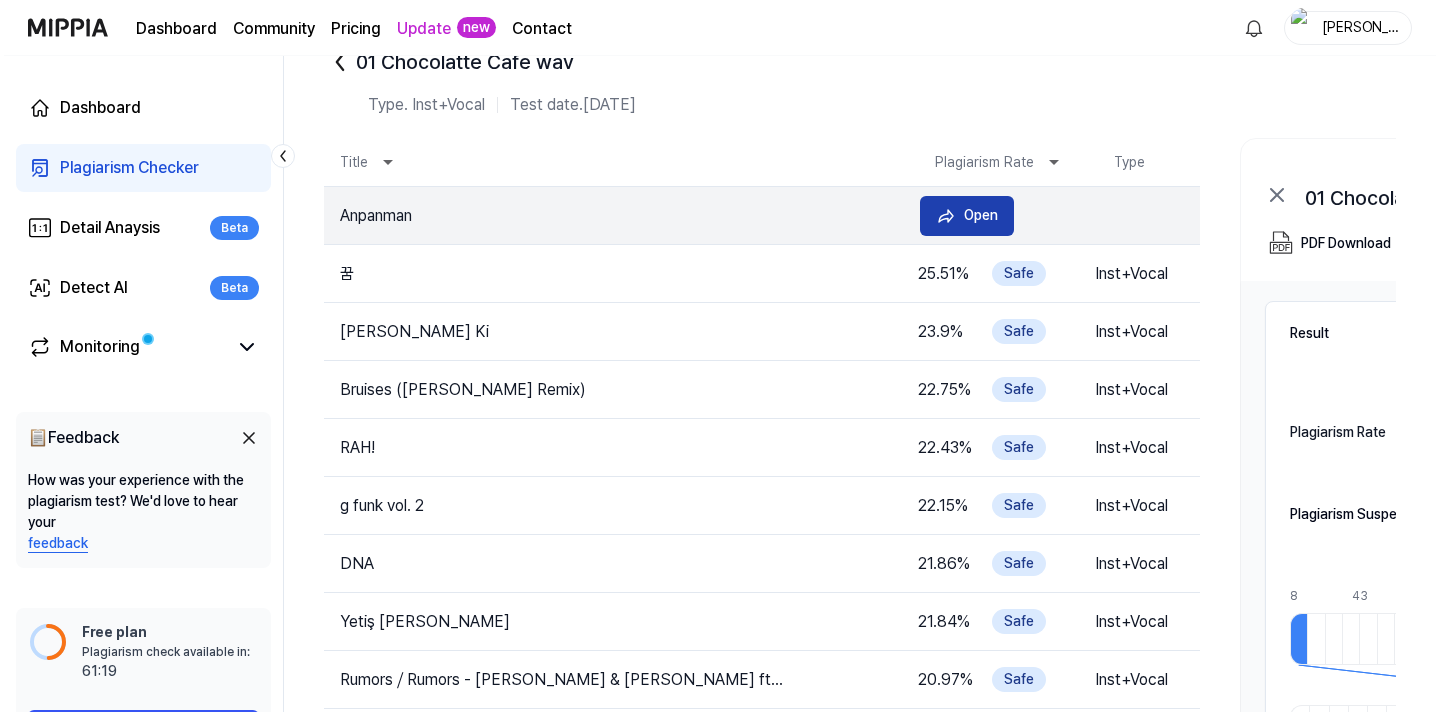 scroll, scrollTop: 0, scrollLeft: 0, axis: both 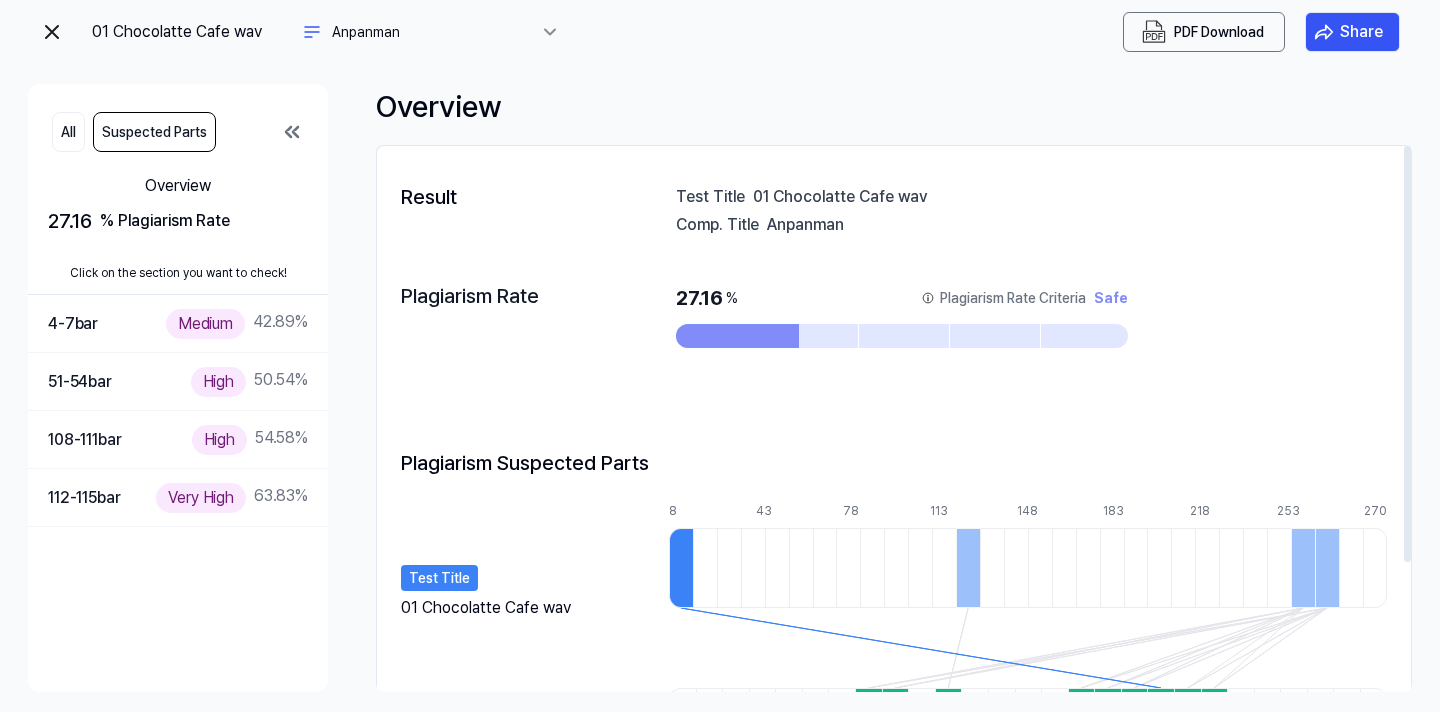 click on "Test Title 01 Chocolatte Cafe wav" at bounding box center (525, 558) 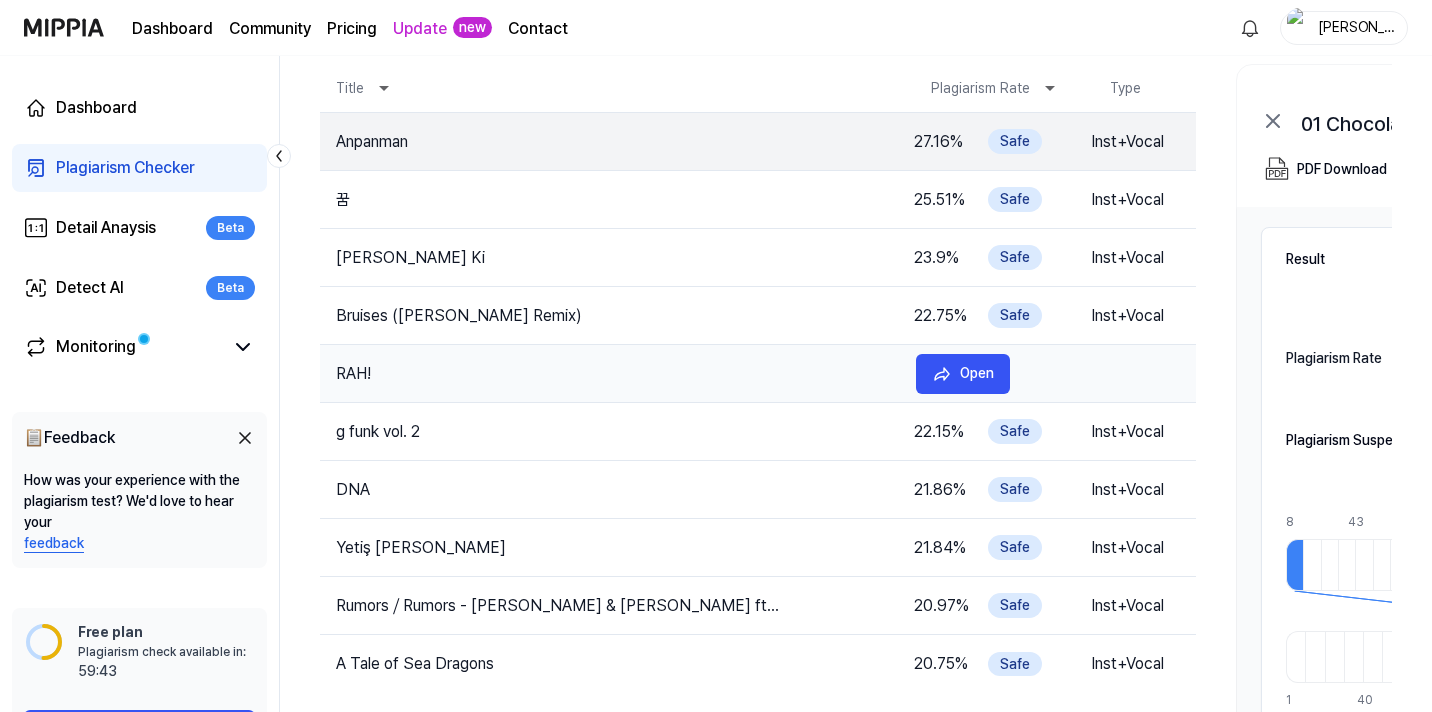 scroll, scrollTop: 140, scrollLeft: 0, axis: vertical 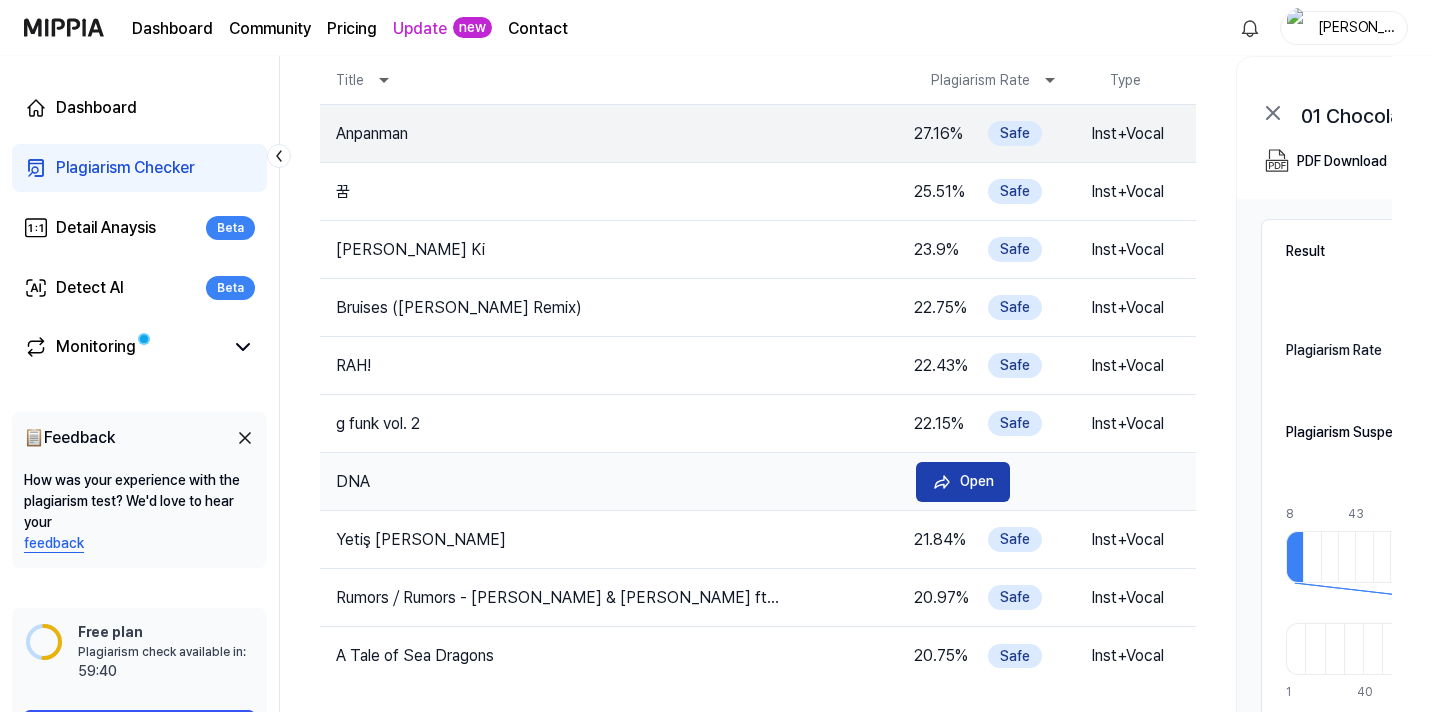 click on "Open" at bounding box center [977, 481] 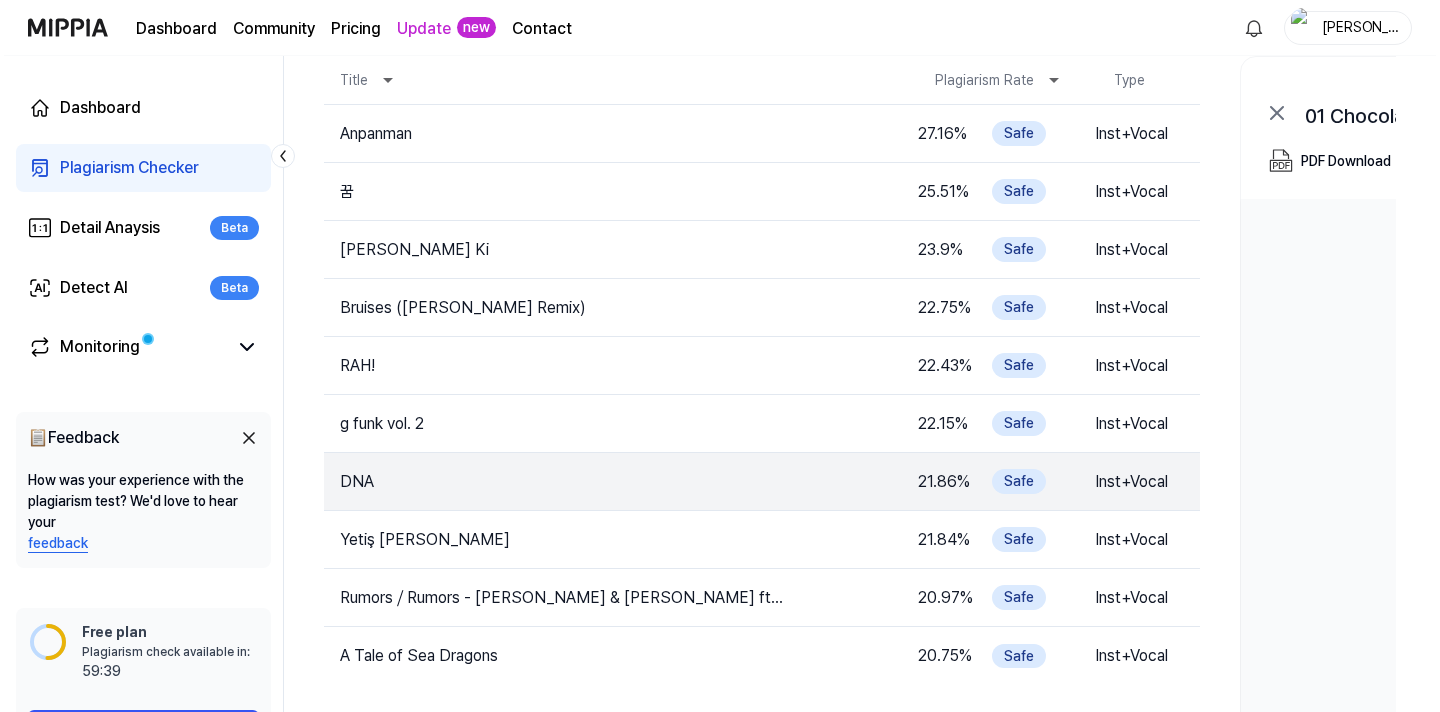 scroll, scrollTop: 0, scrollLeft: 0, axis: both 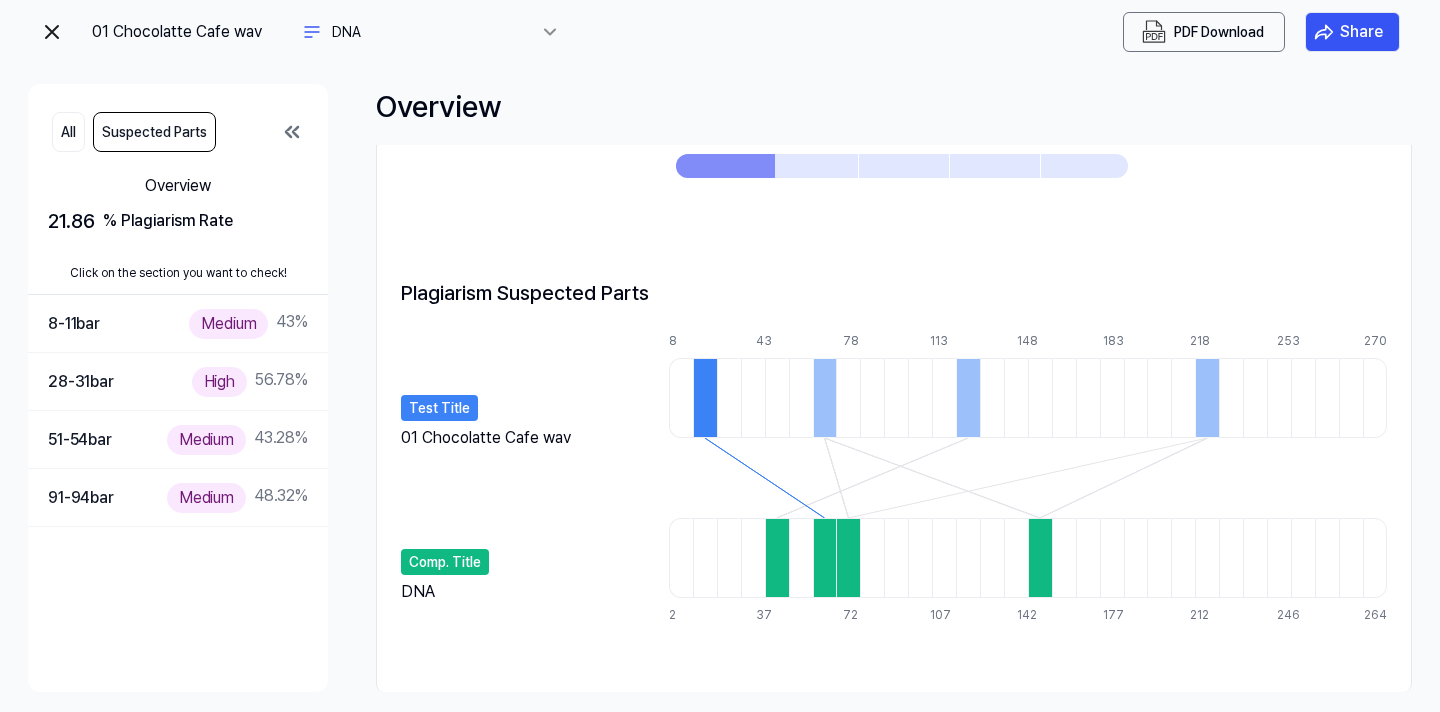 click at bounding box center (52, 32) 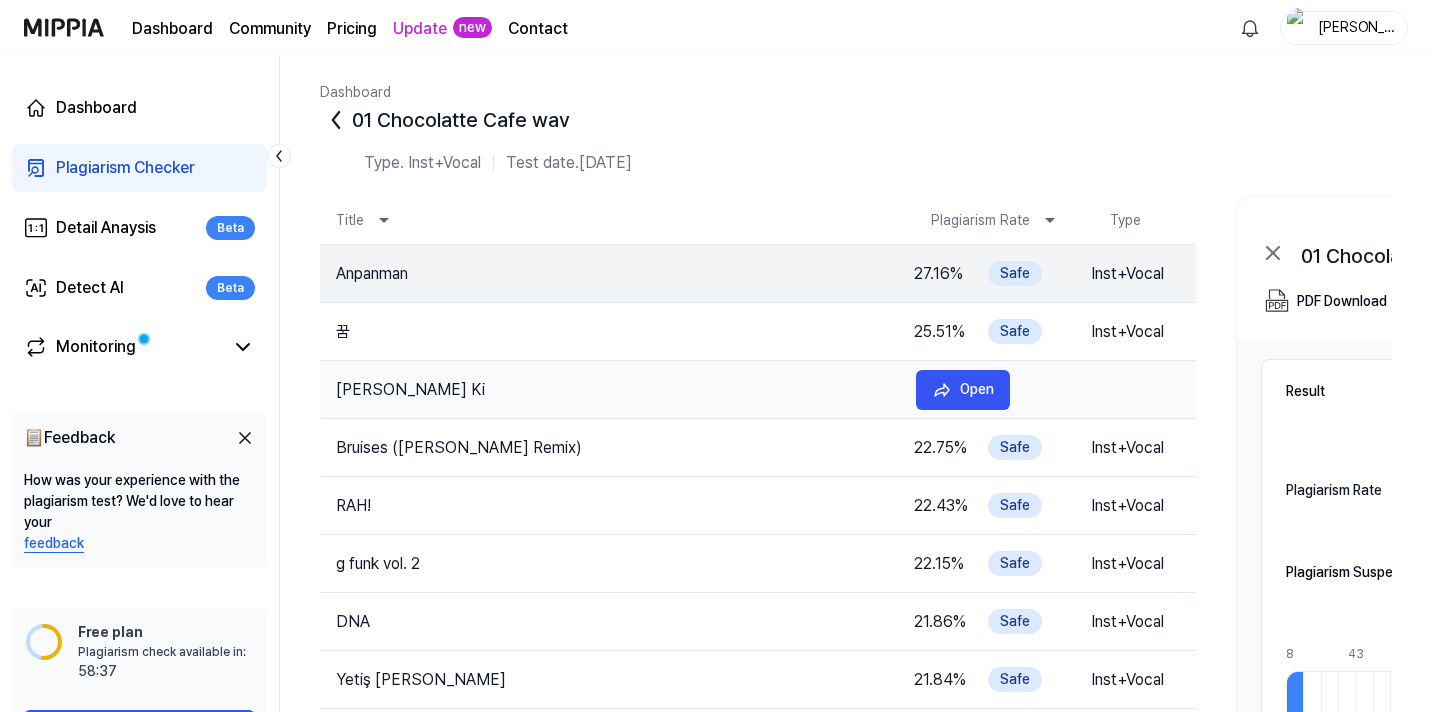 scroll, scrollTop: 300, scrollLeft: 0, axis: vertical 